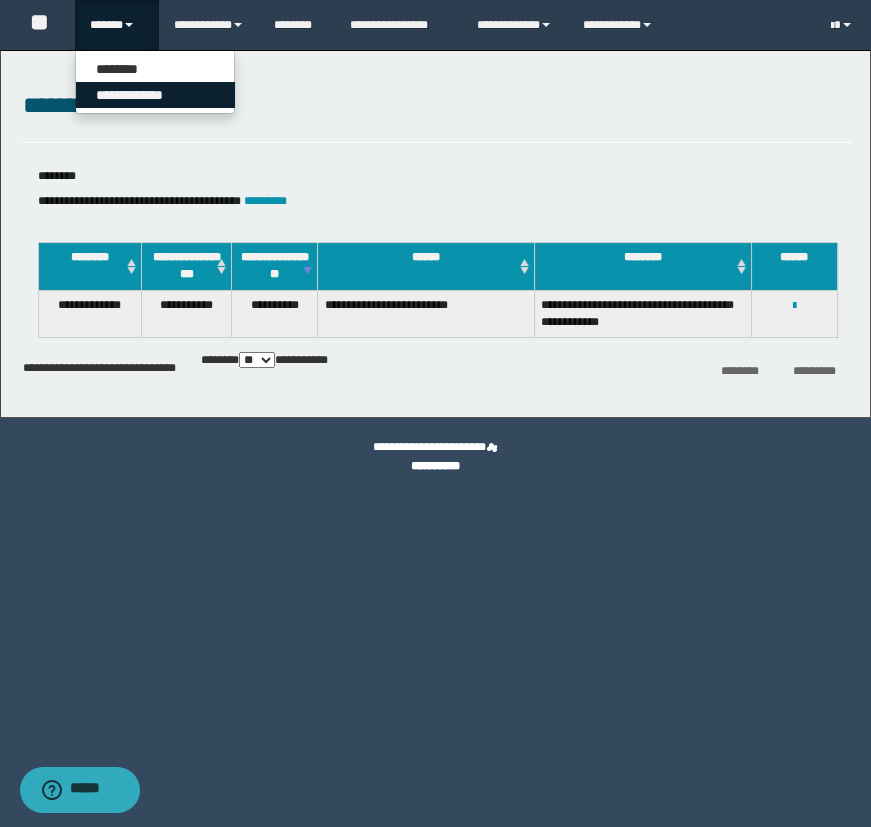 scroll, scrollTop: 0, scrollLeft: 0, axis: both 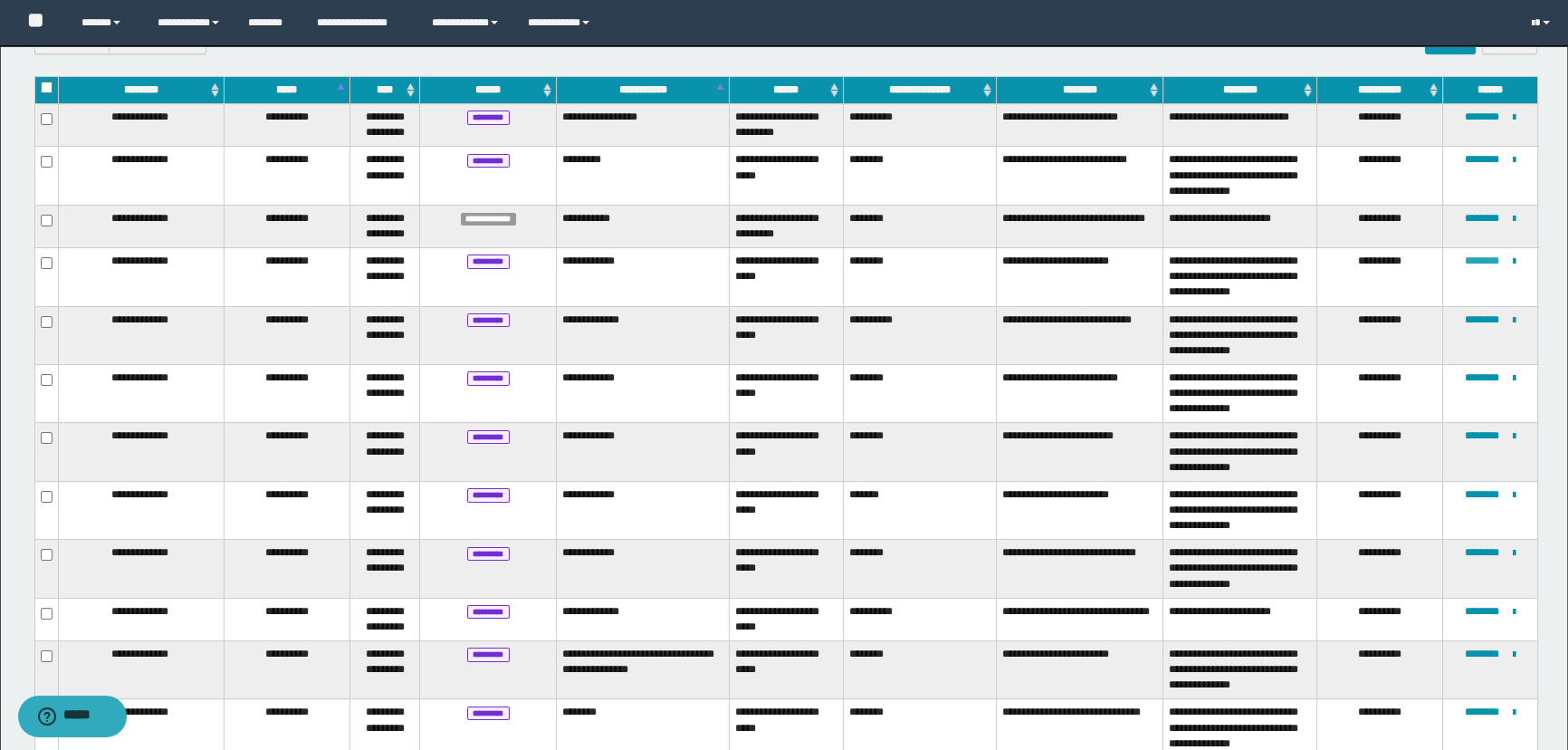click on "********" at bounding box center (1482, 261) 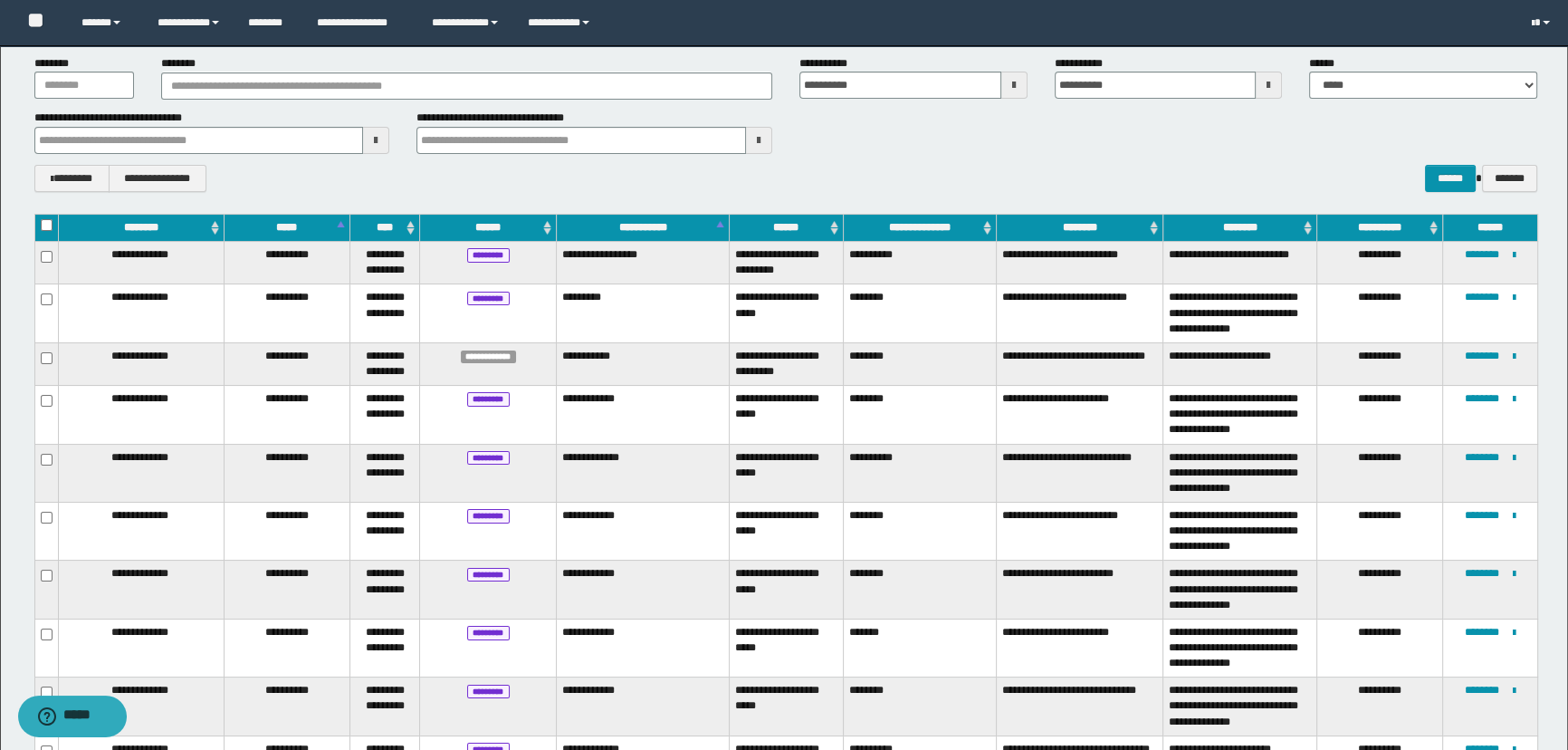 scroll, scrollTop: 0, scrollLeft: 0, axis: both 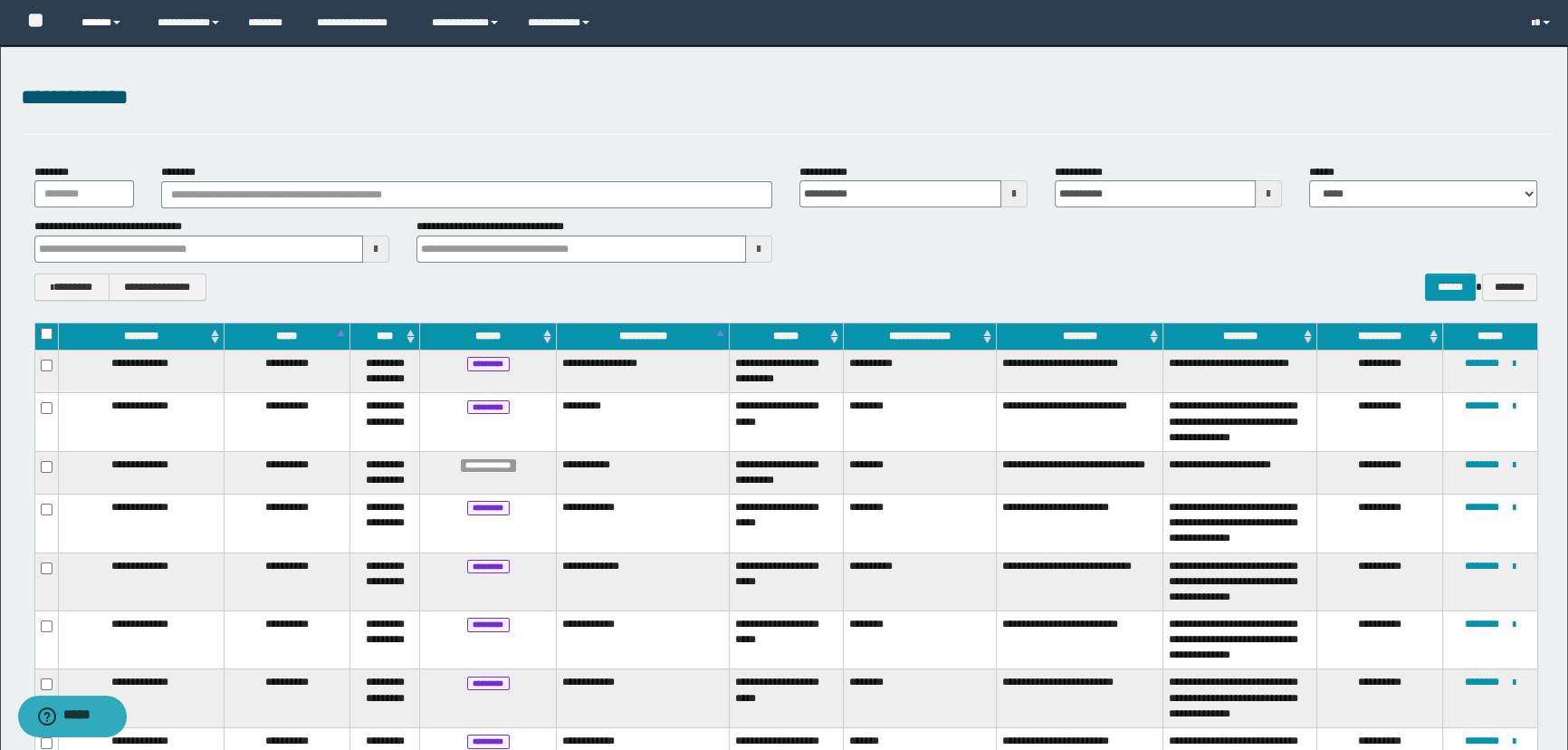 click on "******" at bounding box center (106, 23) 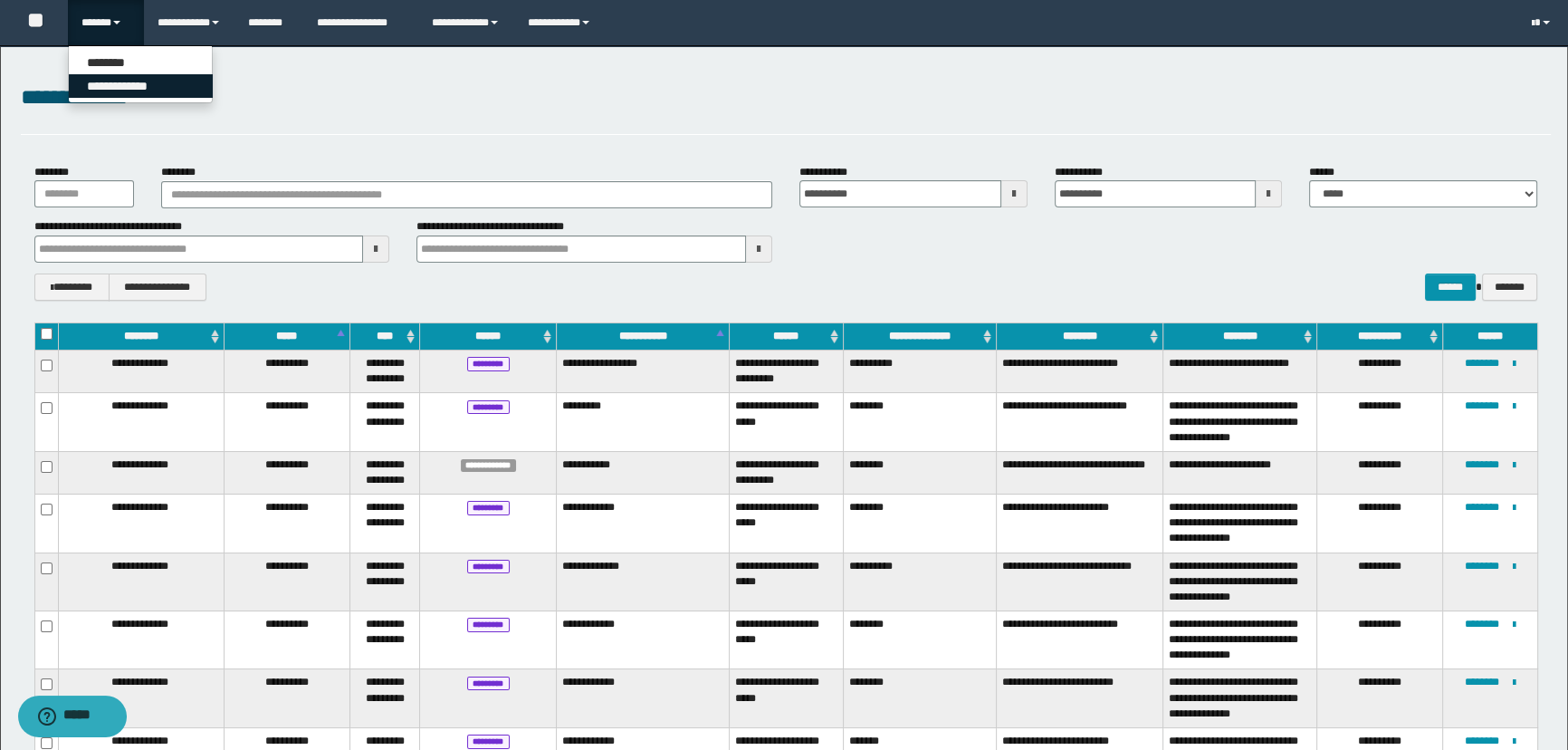click on "**********" at bounding box center (140, 86) 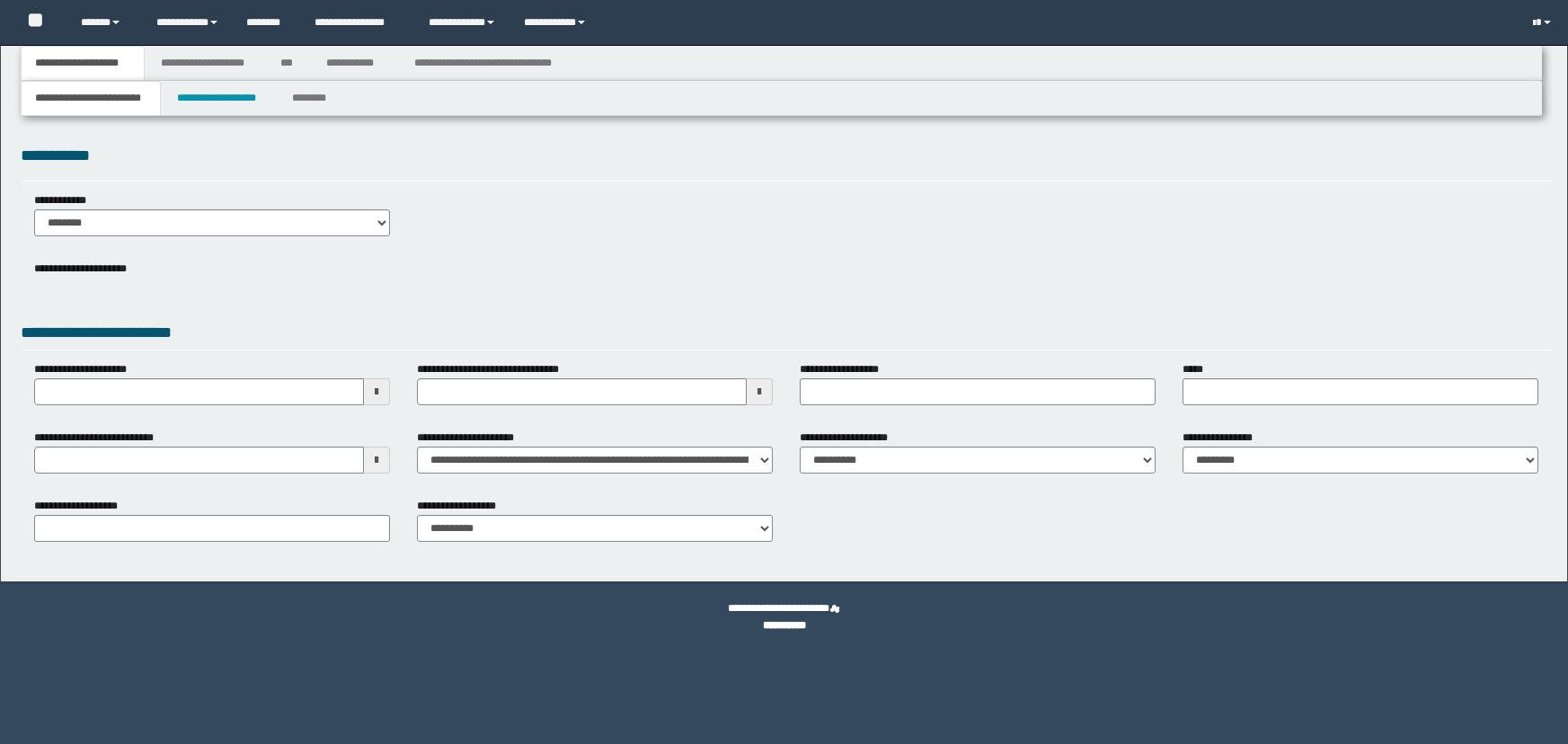 scroll, scrollTop: 0, scrollLeft: 0, axis: both 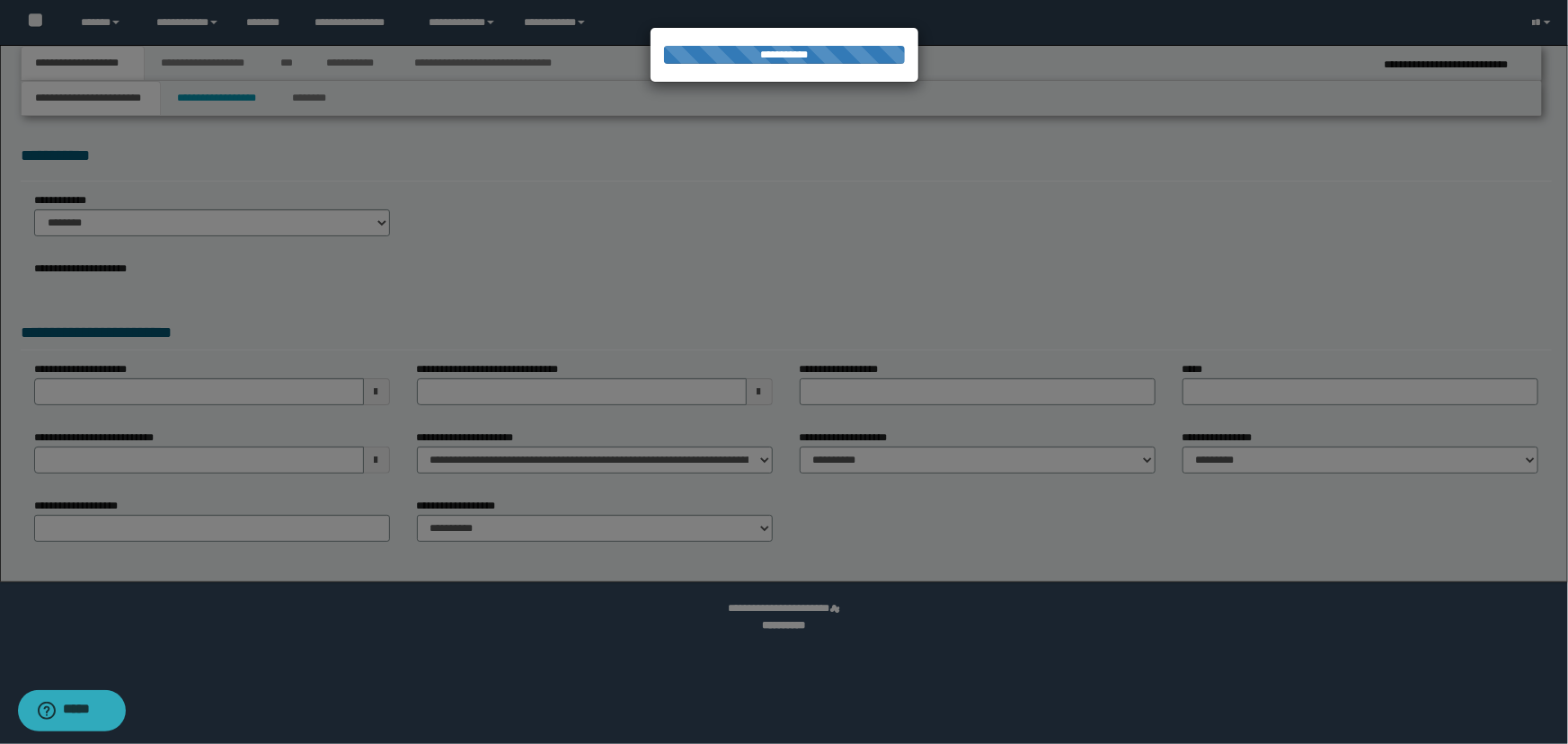 select on "*" 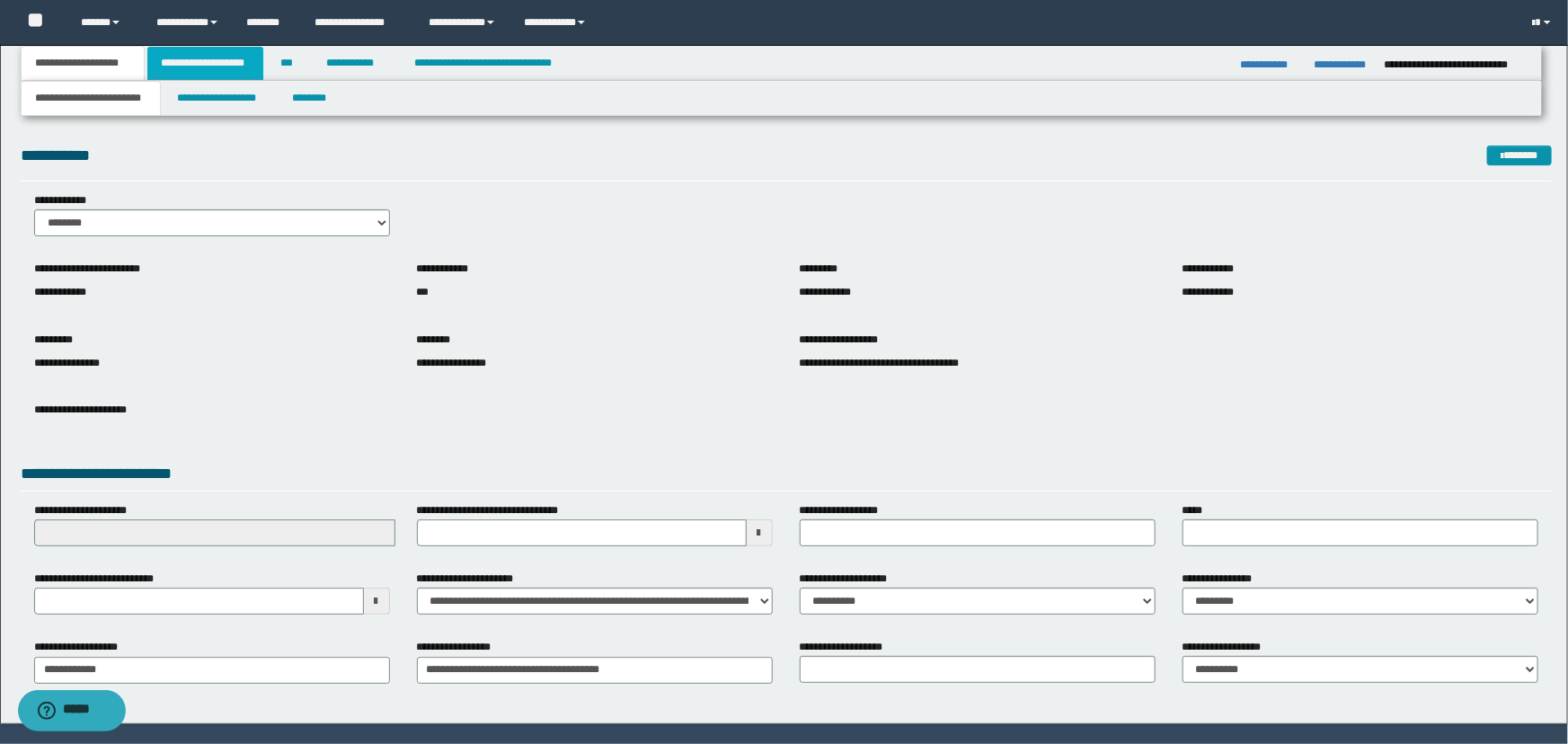 click on "**********" at bounding box center (205, 63) 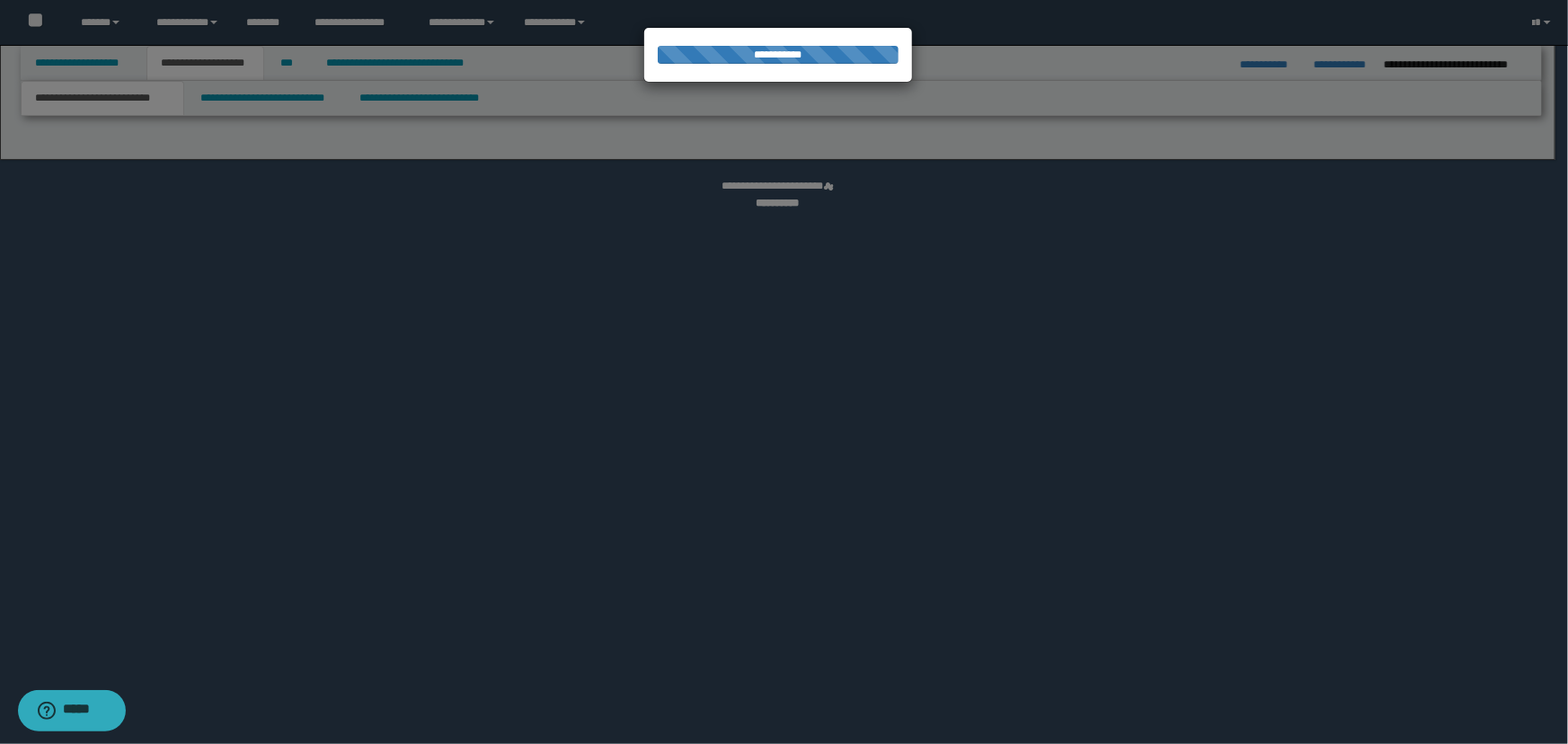 click at bounding box center [784, 372] 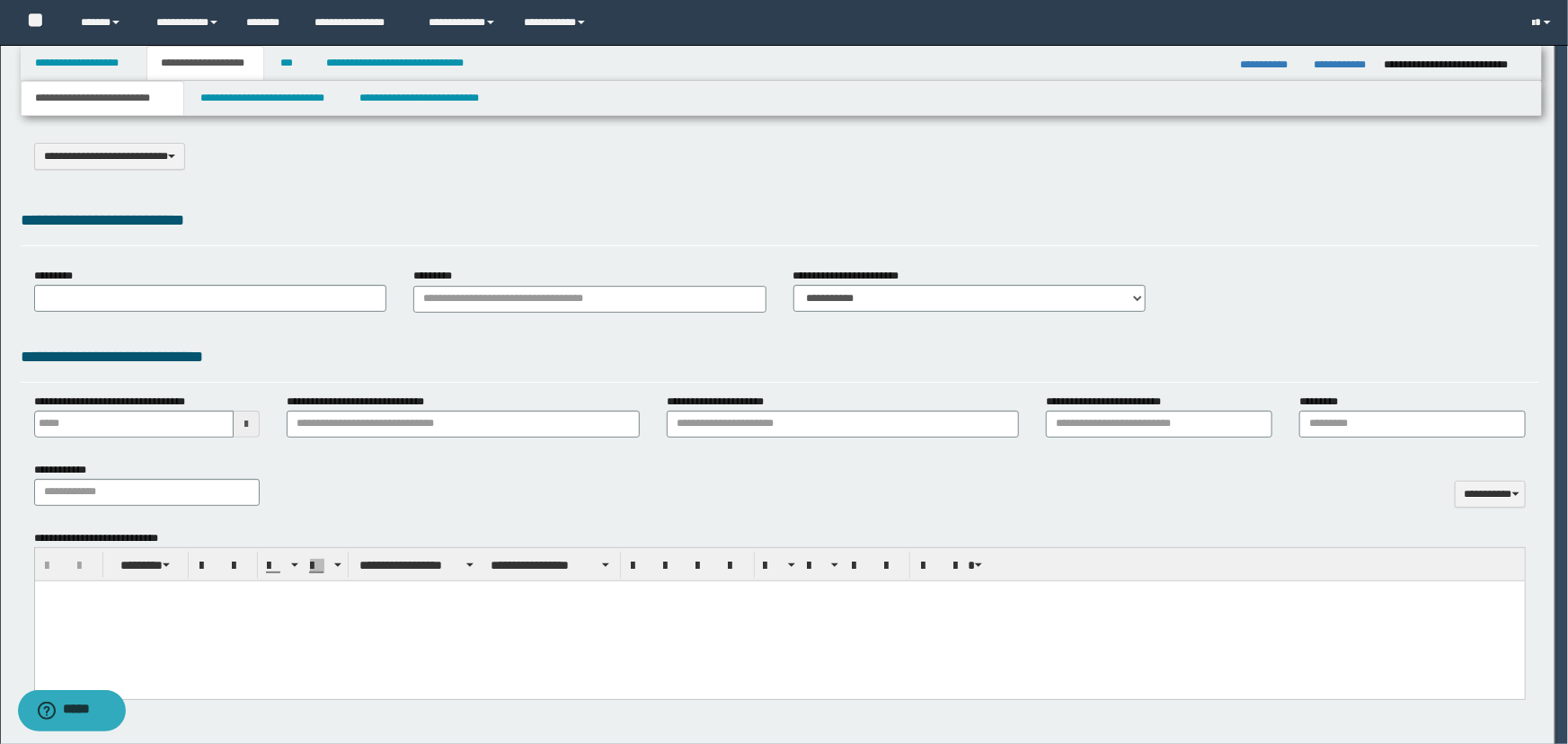type on "**********" 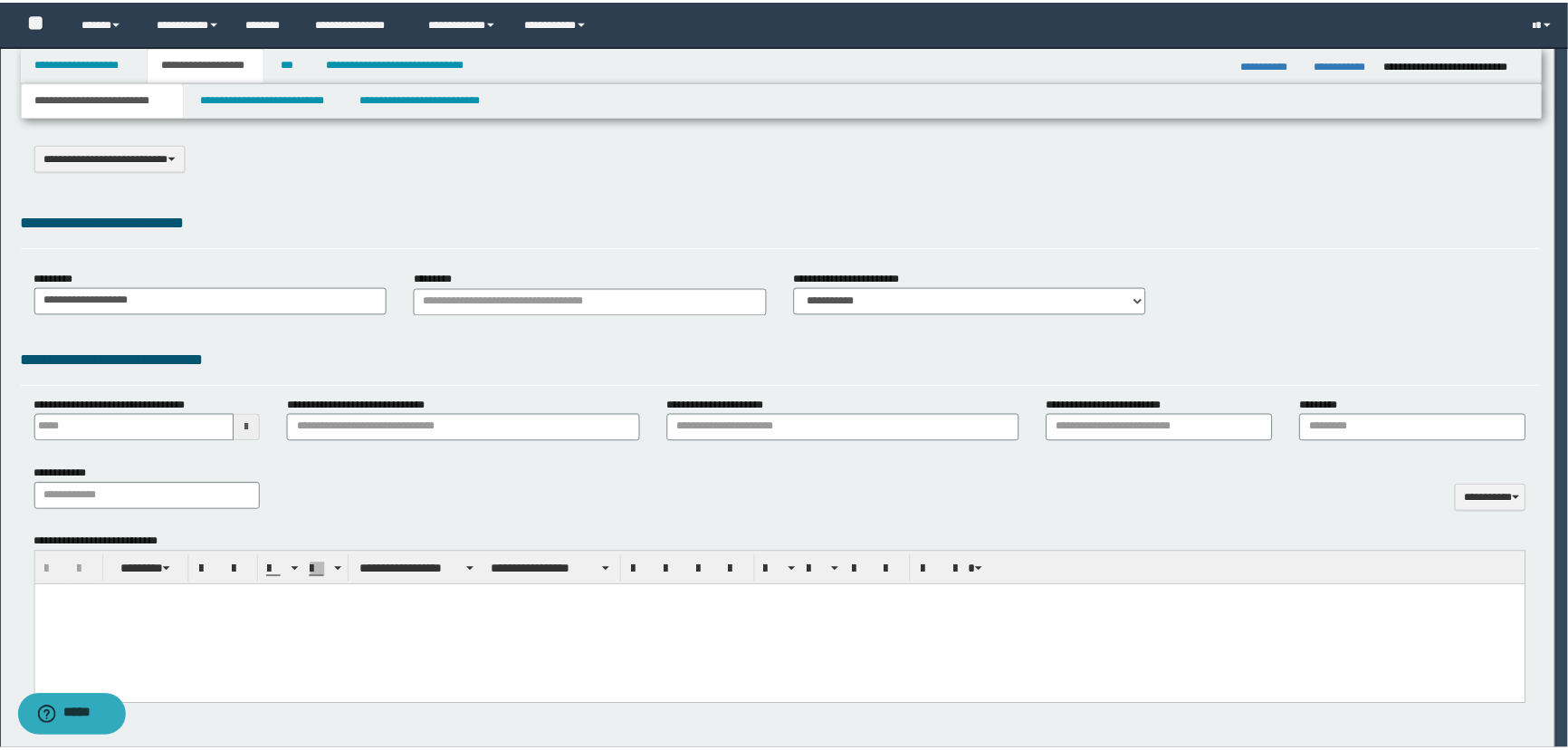scroll, scrollTop: 0, scrollLeft: 0, axis: both 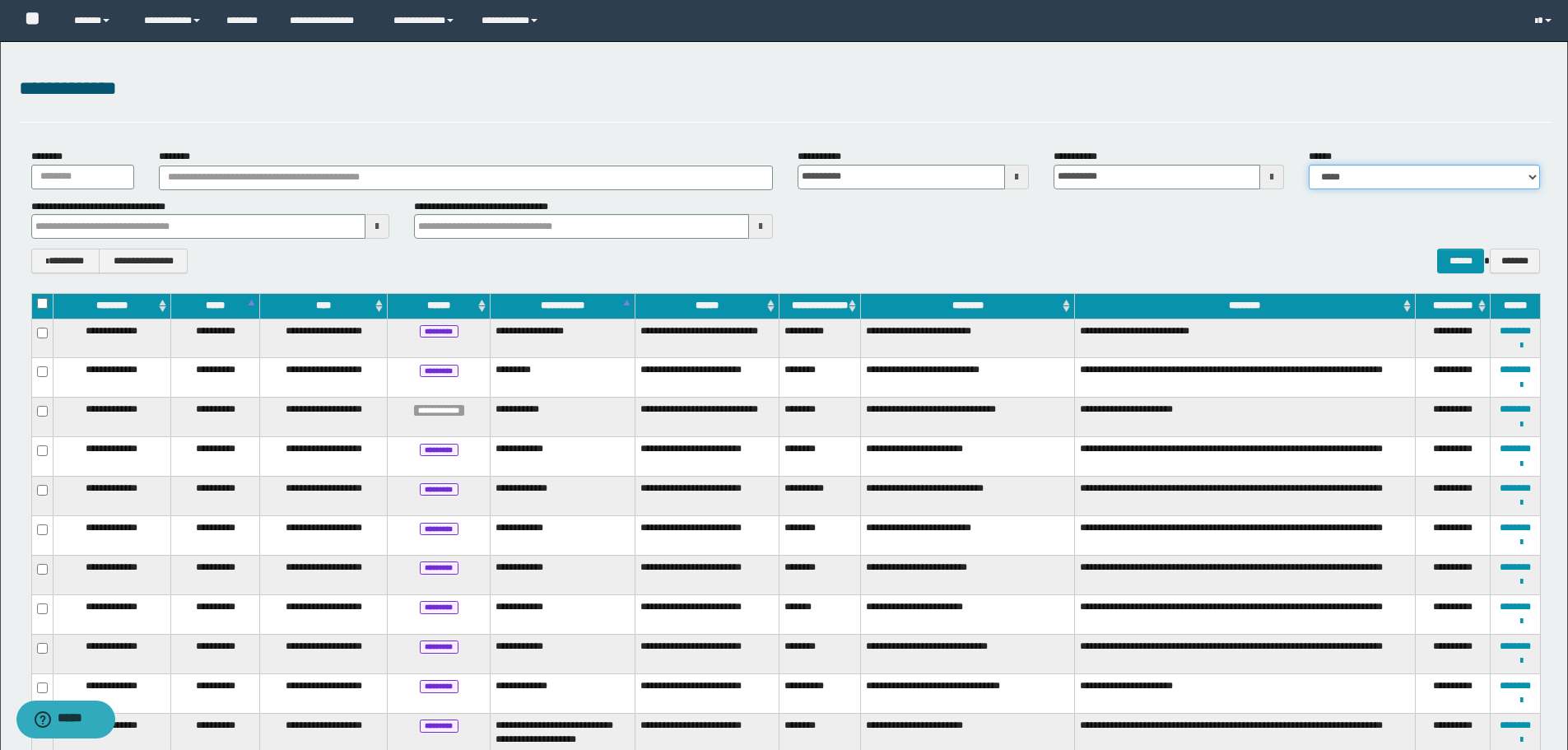 click on "**********" at bounding box center (1424, 177) 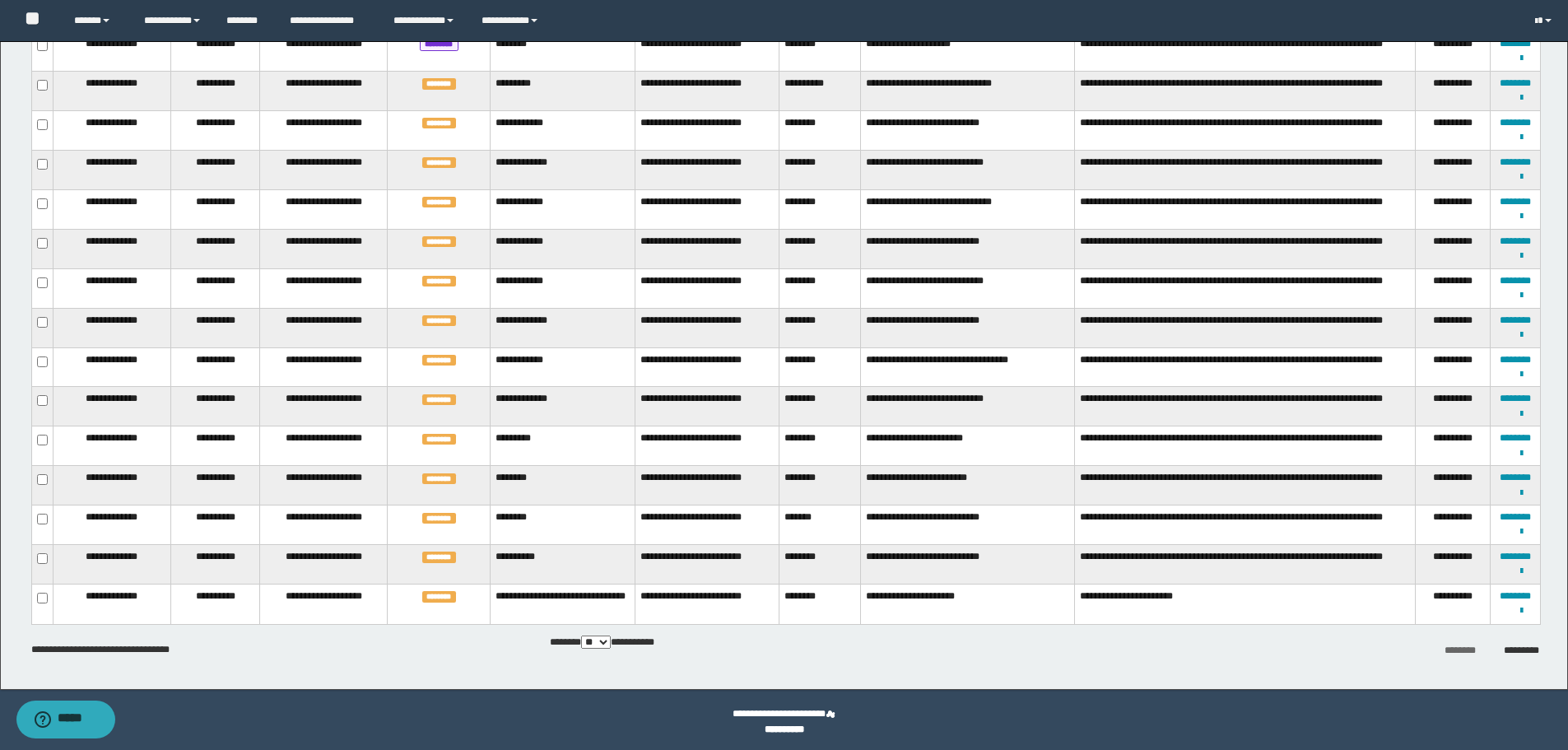 scroll, scrollTop: 1672, scrollLeft: 0, axis: vertical 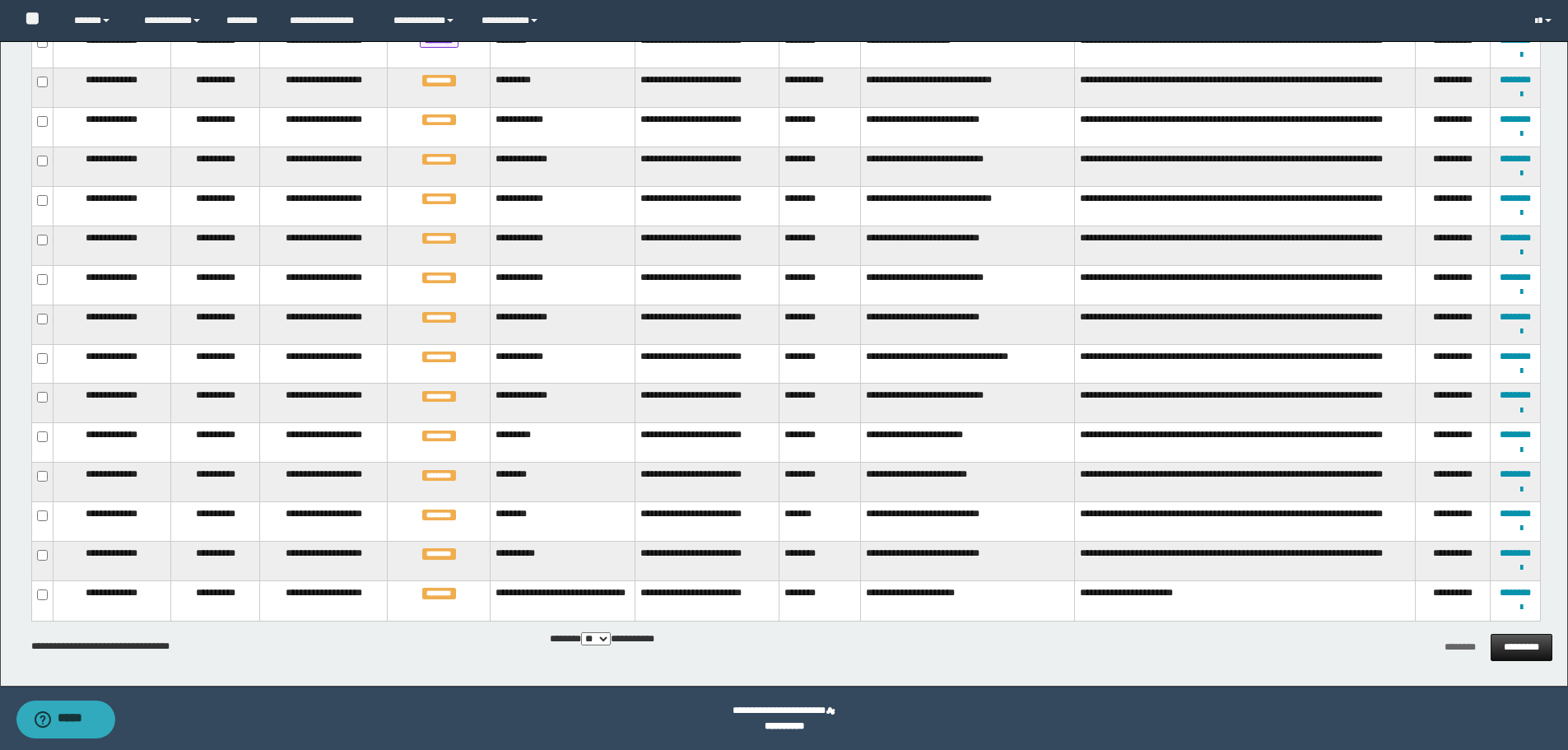 click on "*********" at bounding box center [1521, 647] 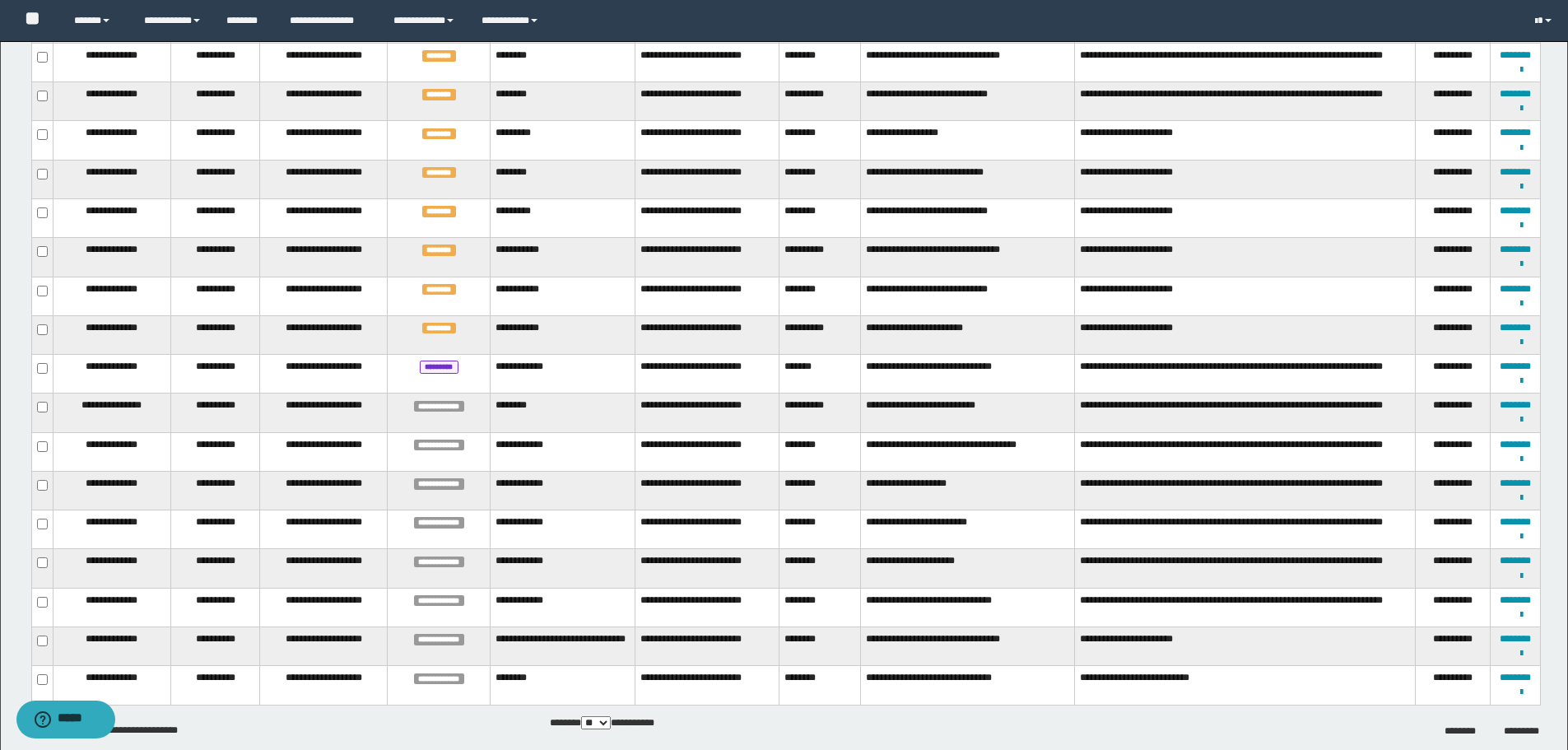 scroll, scrollTop: 1644, scrollLeft: 0, axis: vertical 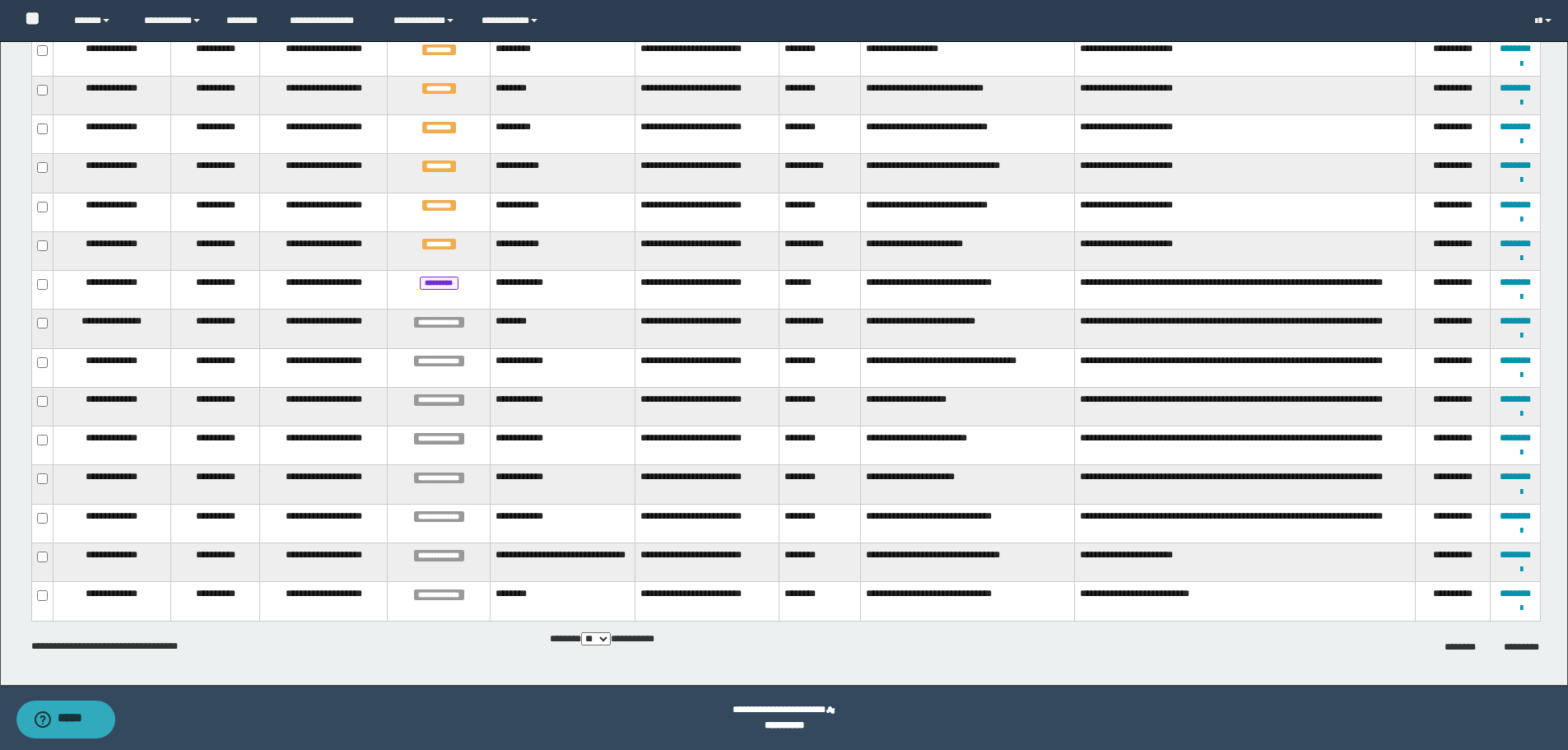 click on "**********" at bounding box center (785, 646) 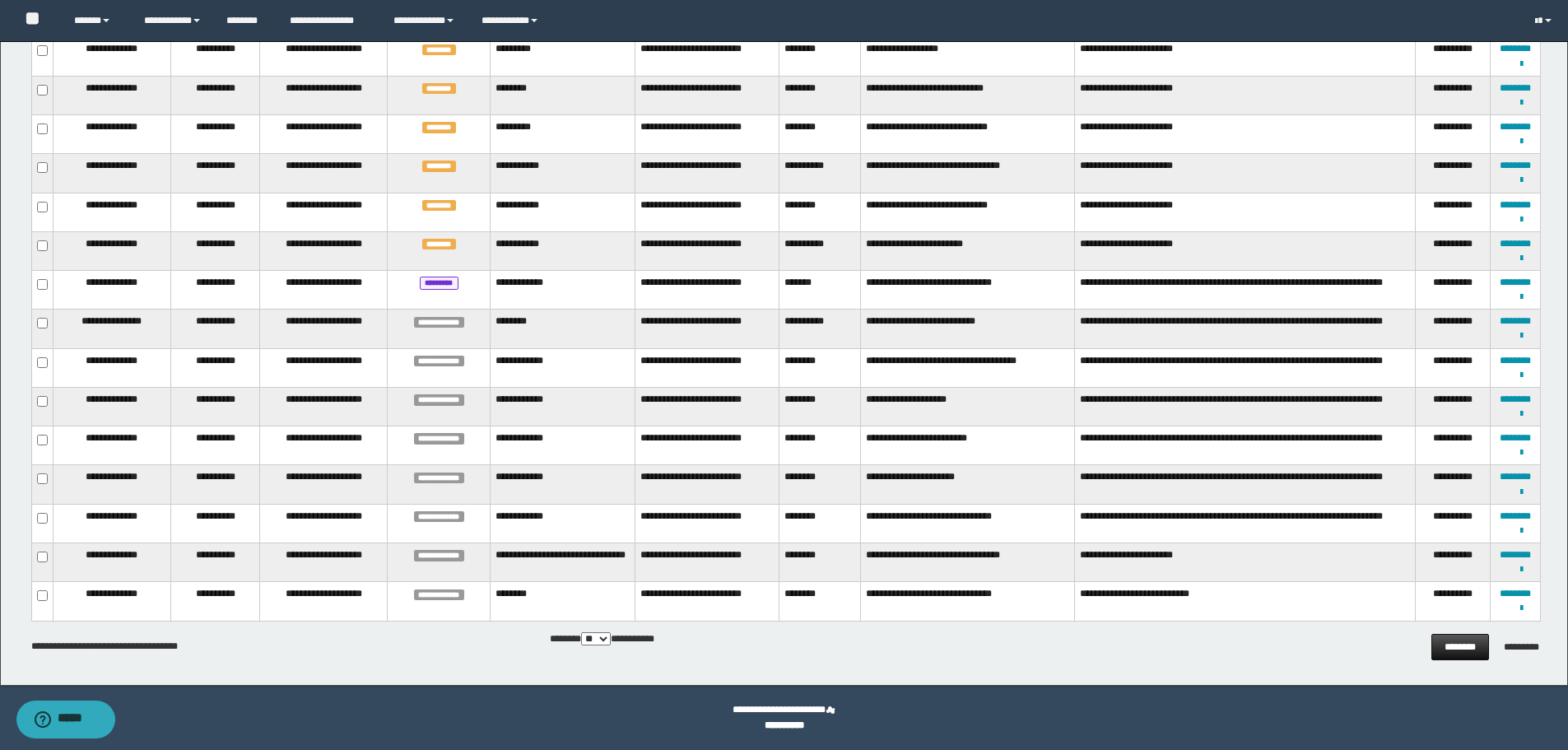 click on "********" at bounding box center (1459, 647) 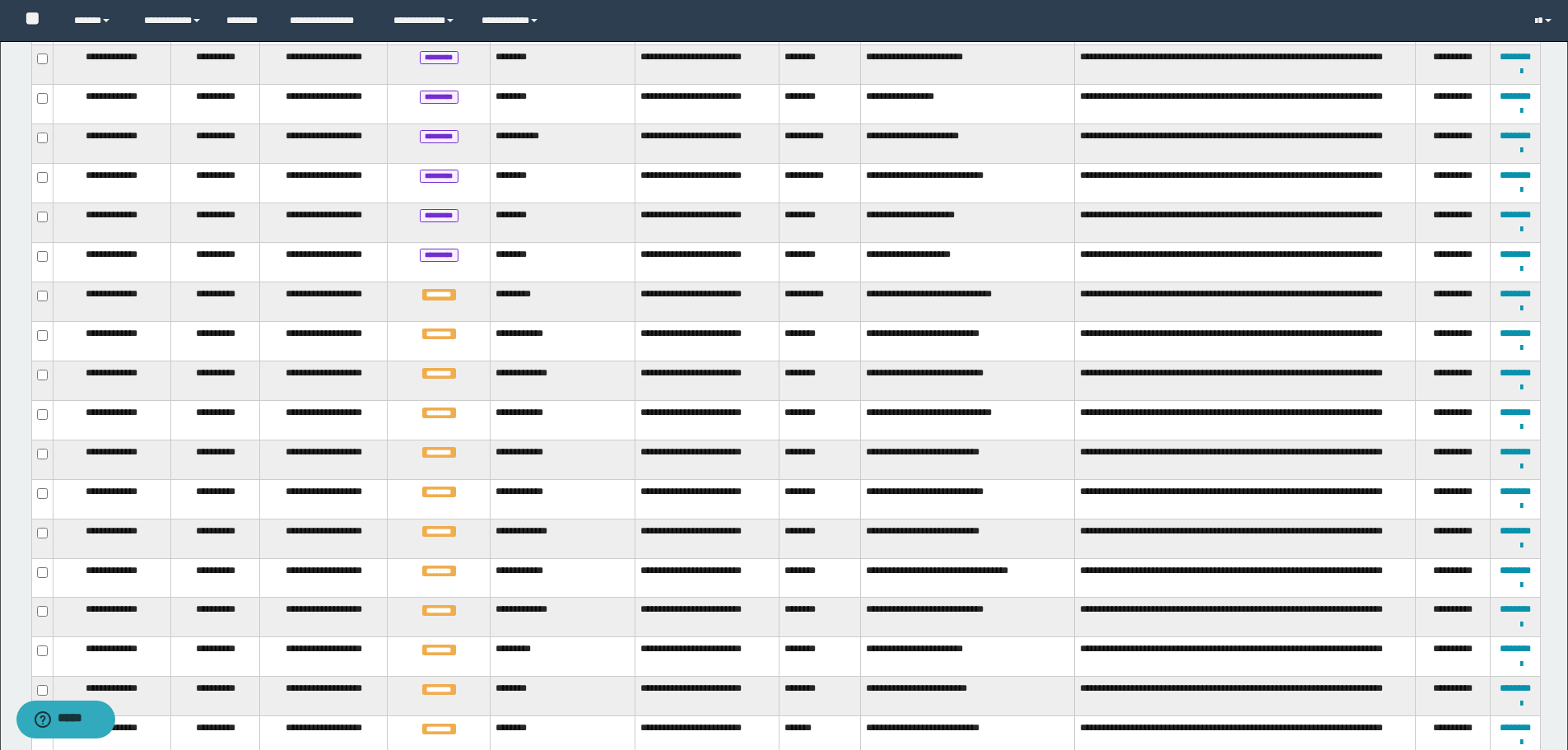 scroll, scrollTop: 1672, scrollLeft: 0, axis: vertical 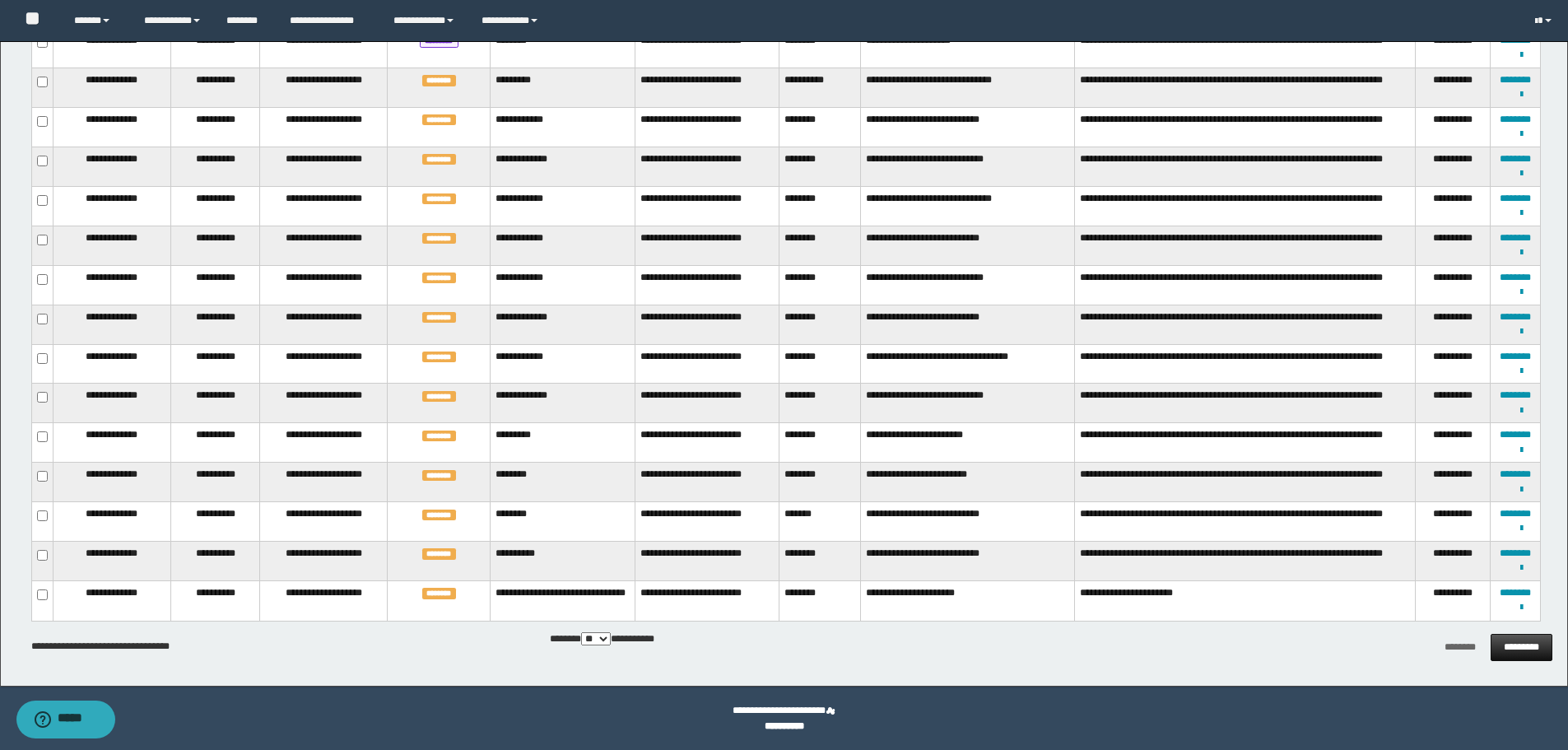 click on "*********" at bounding box center [1521, 647] 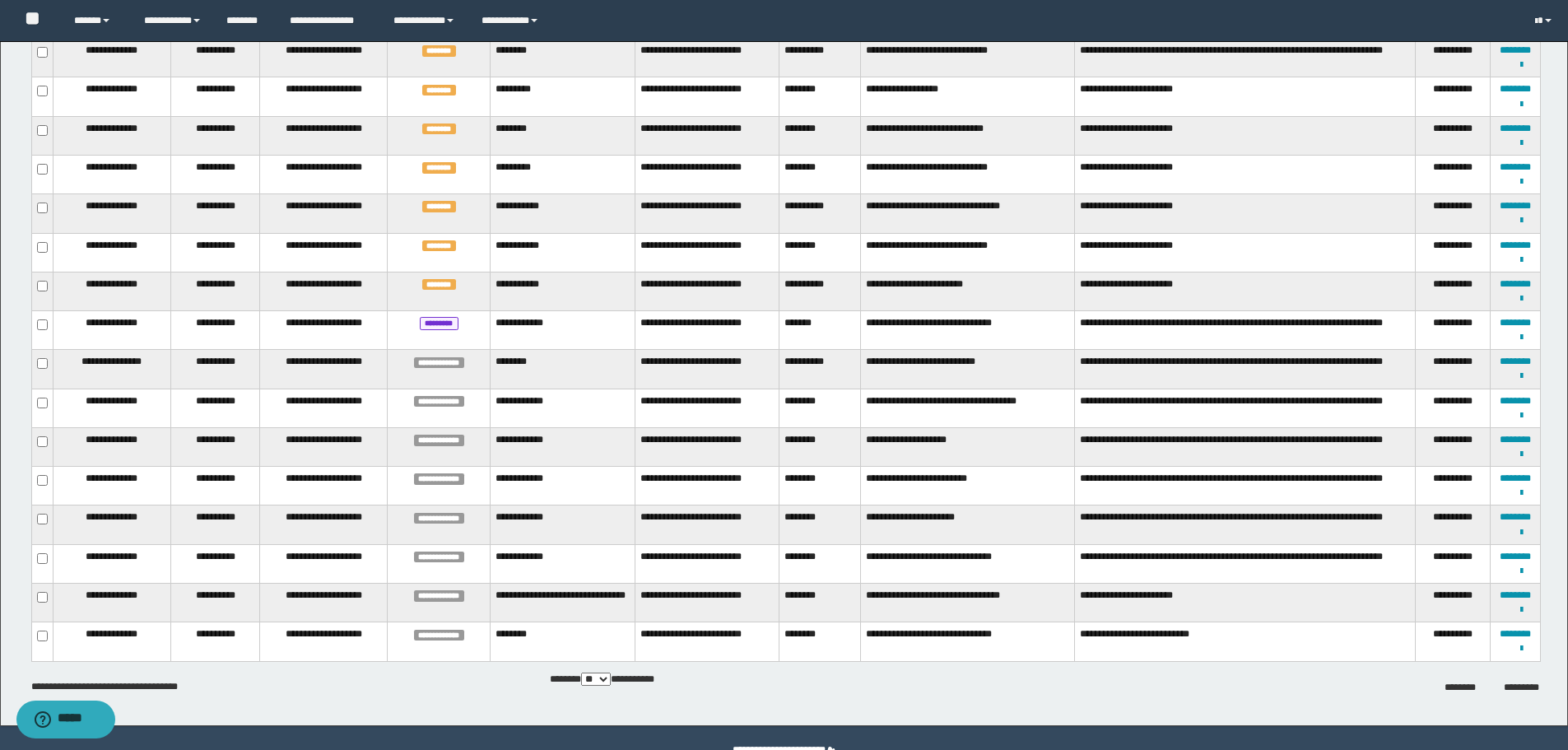 scroll, scrollTop: 1644, scrollLeft: 0, axis: vertical 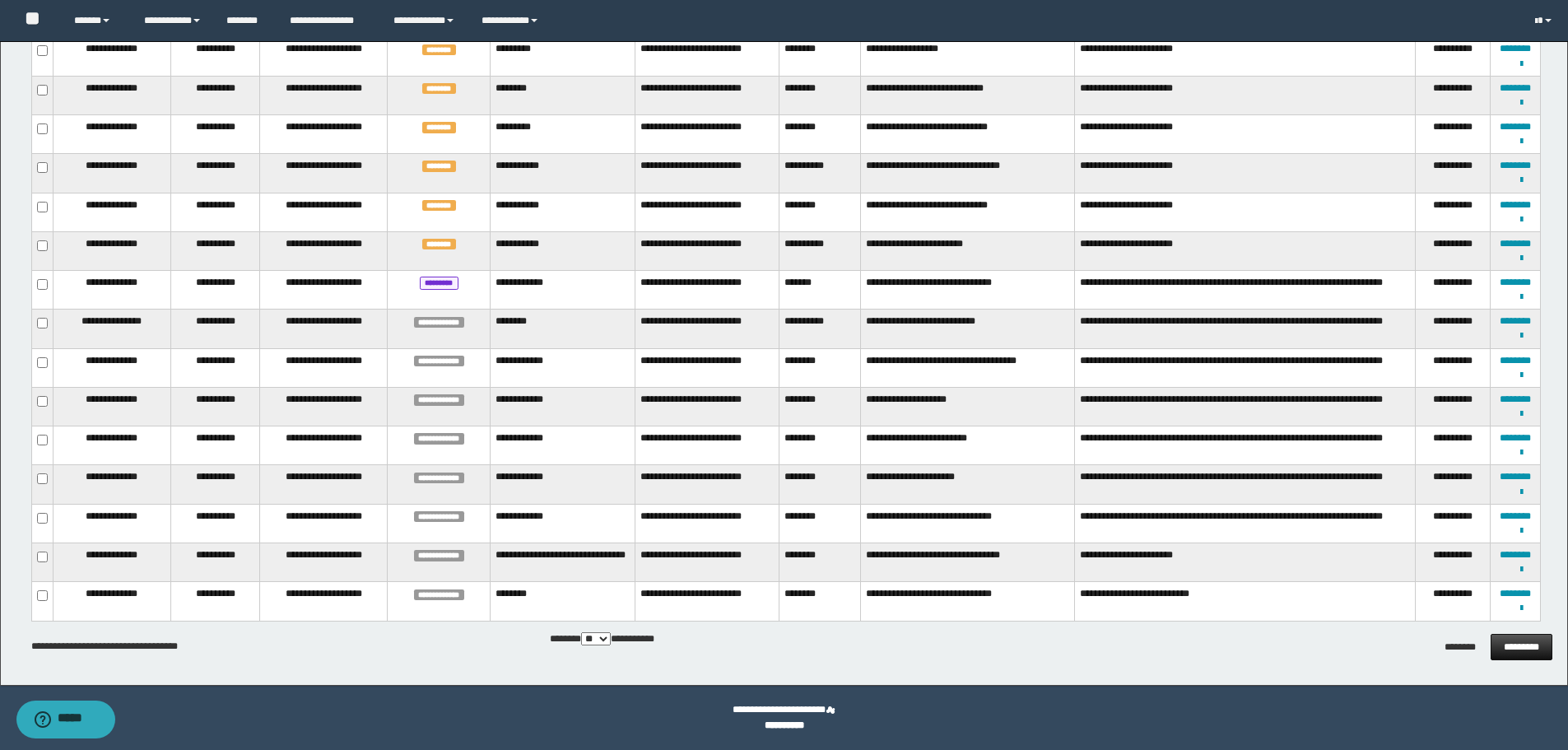 click on "*********" at bounding box center [1521, 647] 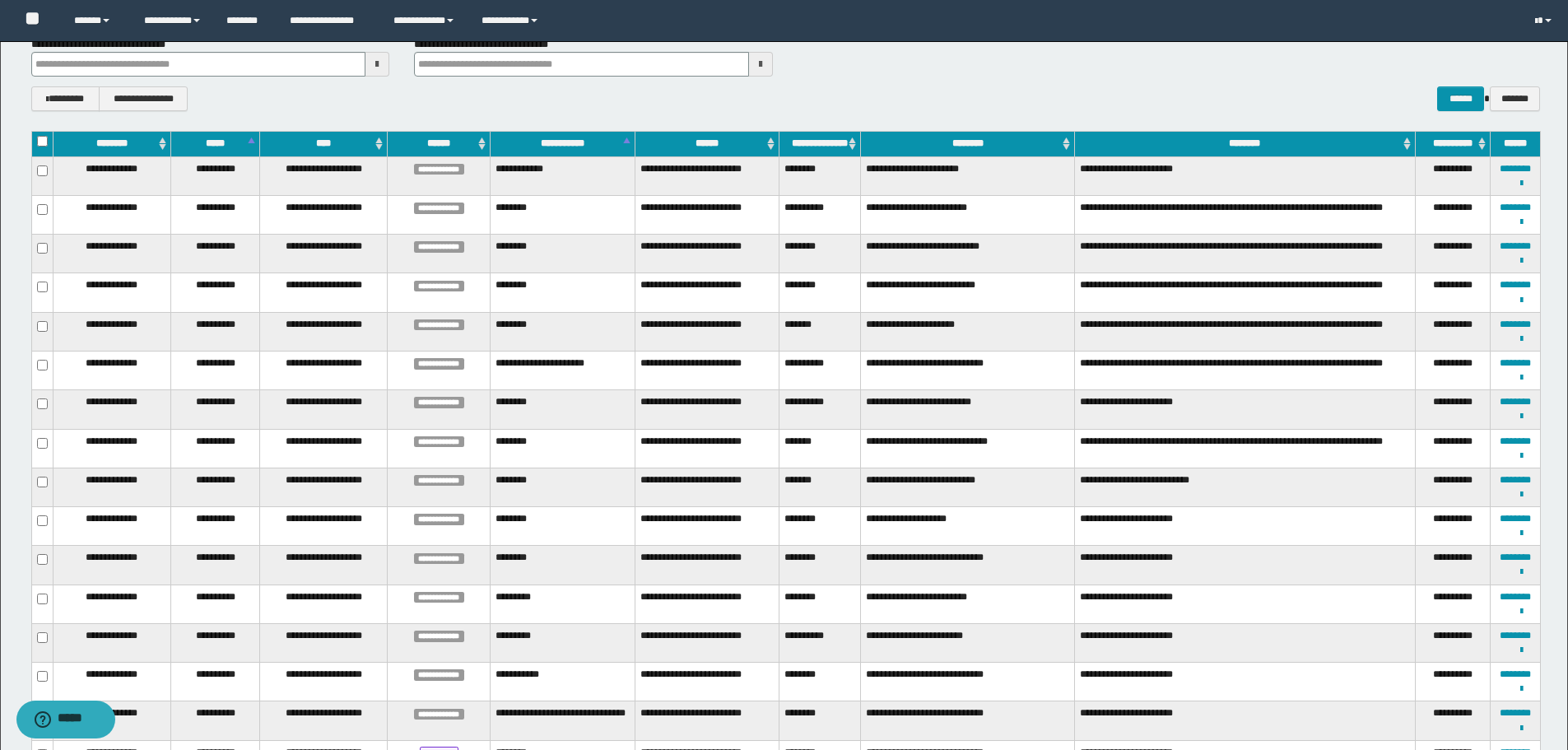 scroll, scrollTop: 80, scrollLeft: 0, axis: vertical 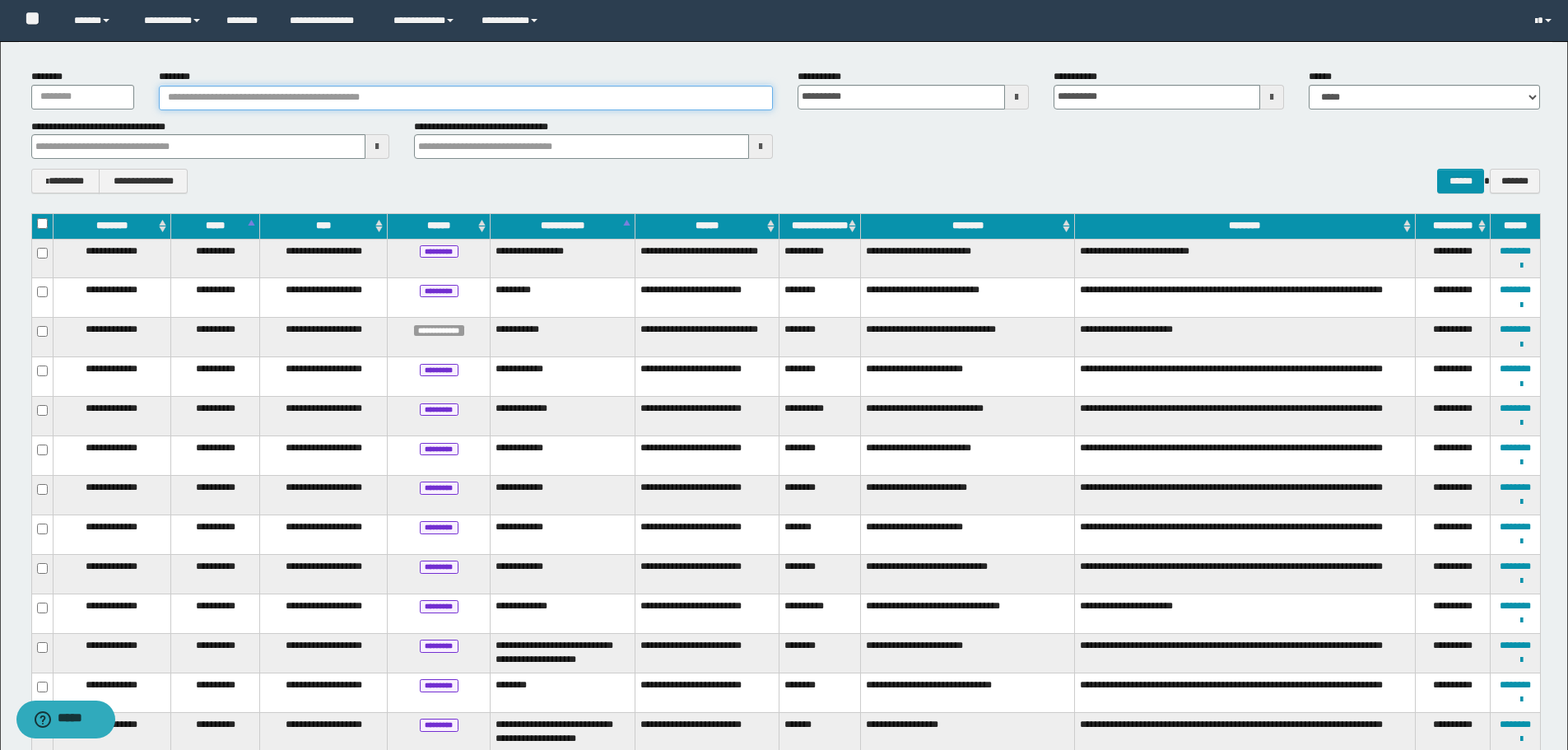 click on "********" at bounding box center (466, 98) 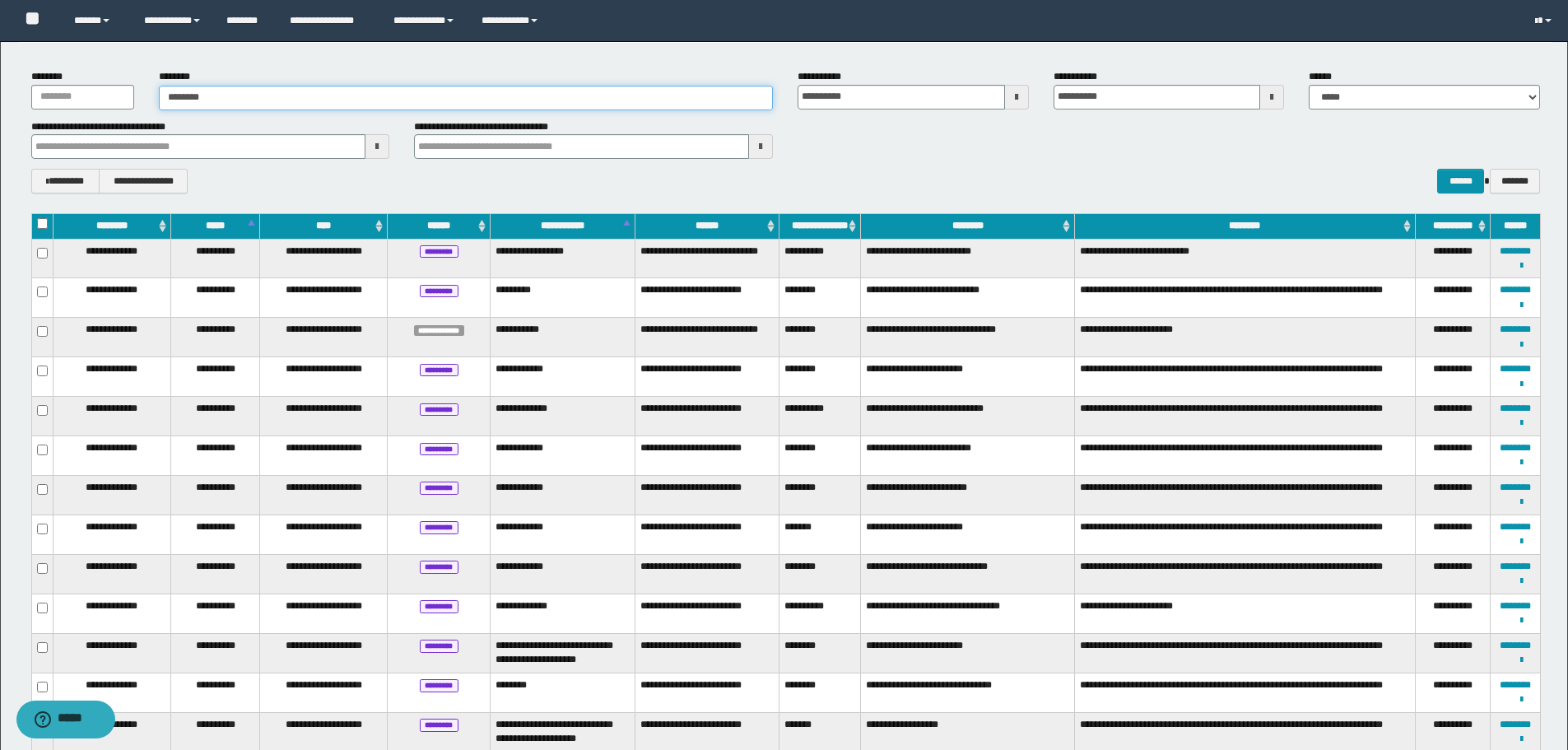 type on "********" 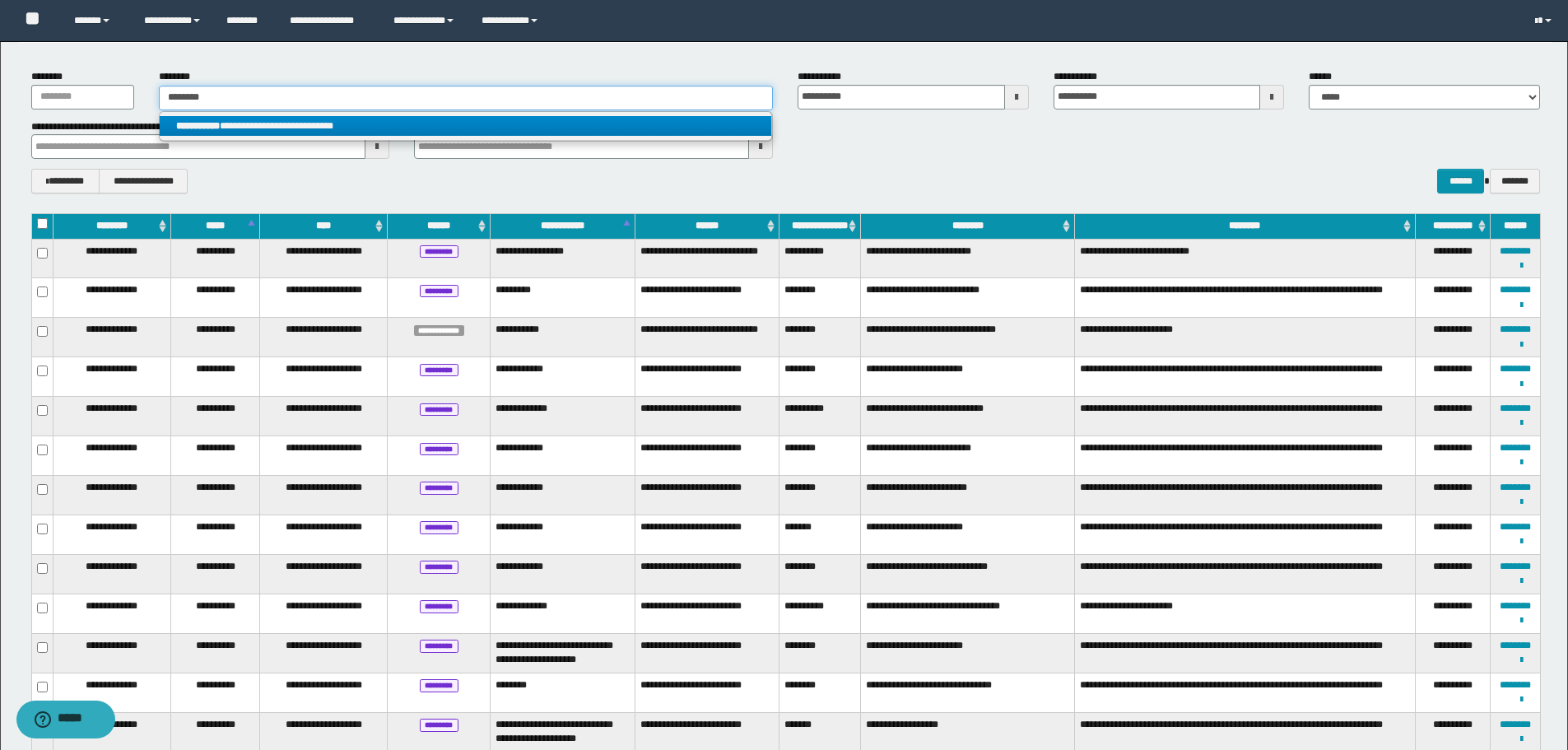 type on "********" 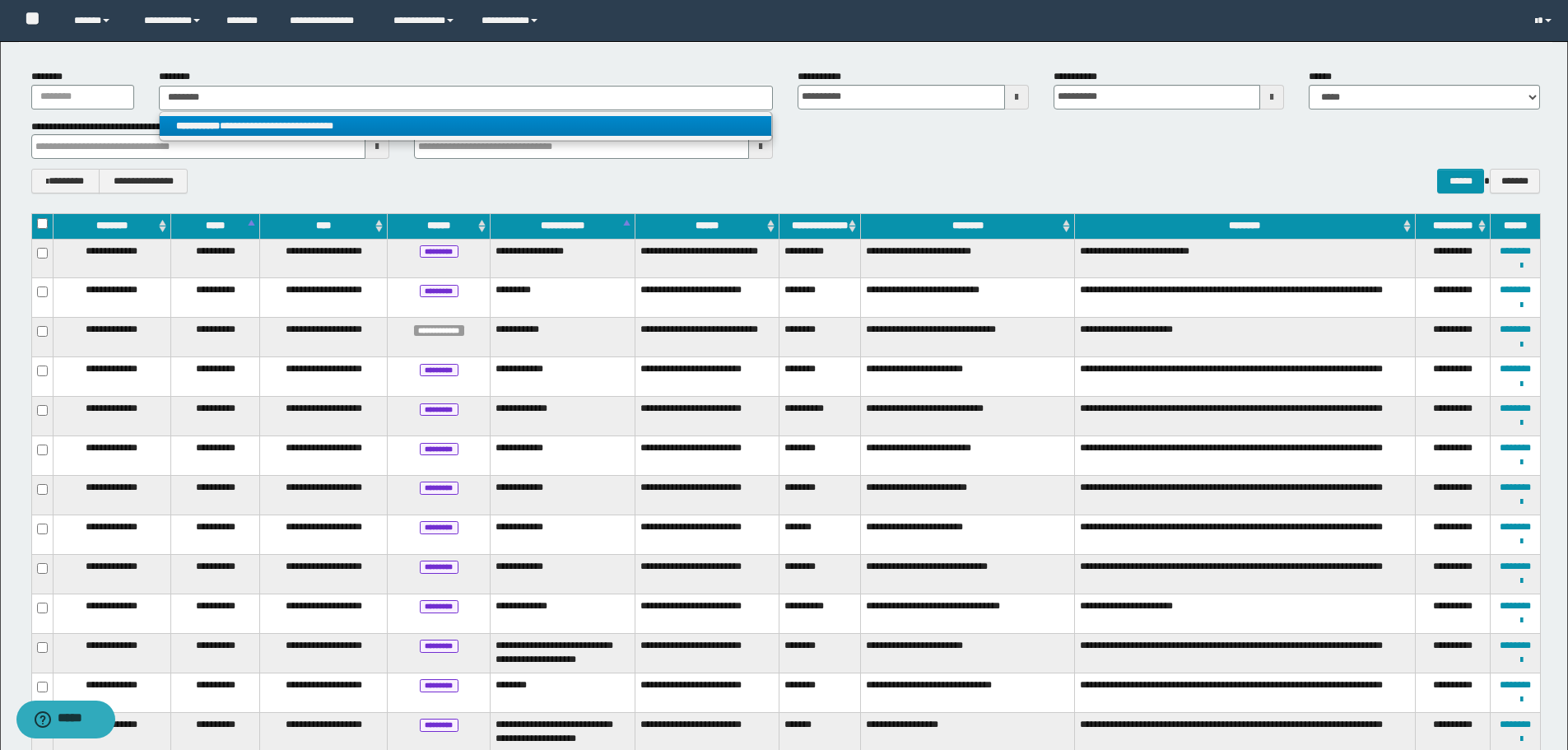 click on "**********" at bounding box center (465, 126) 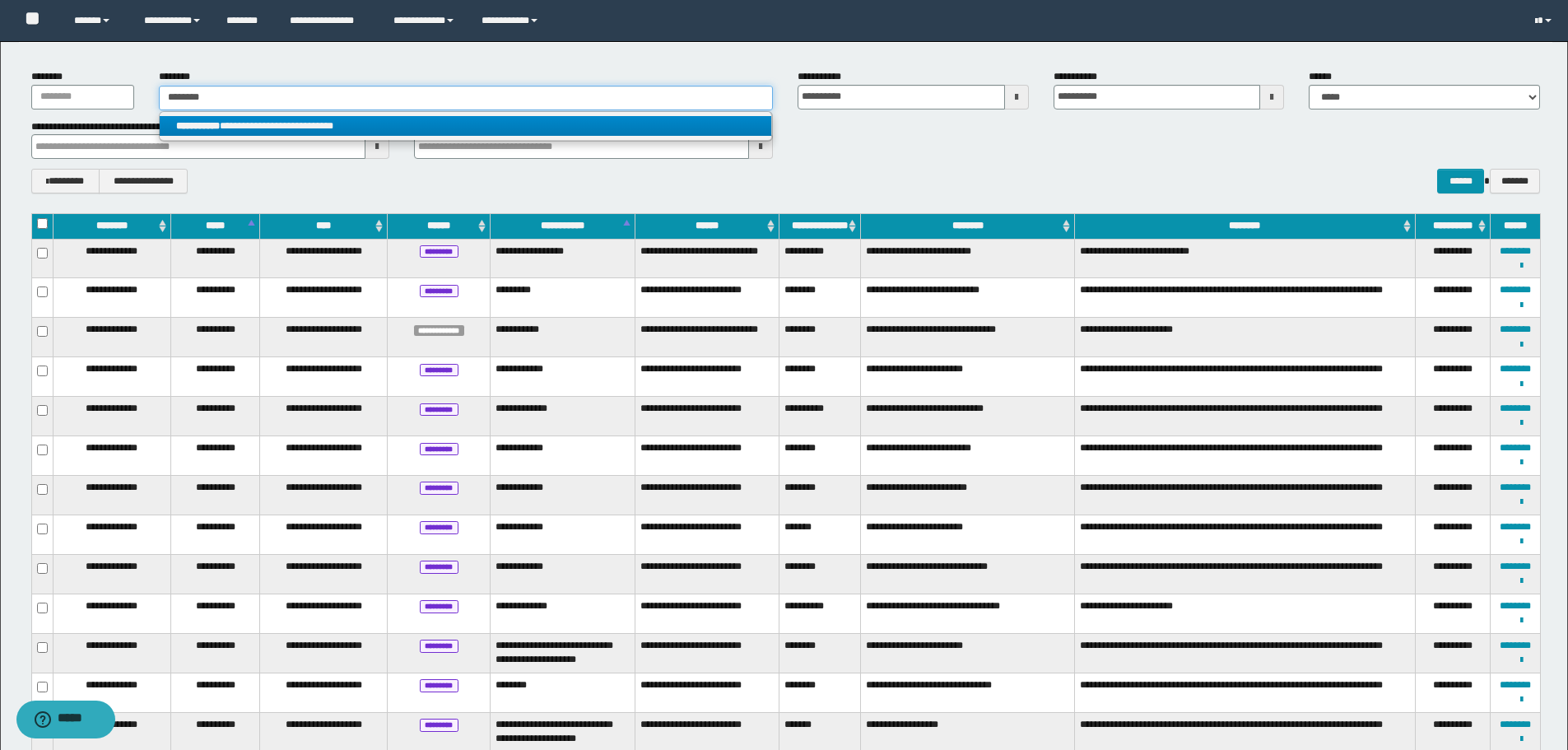 type 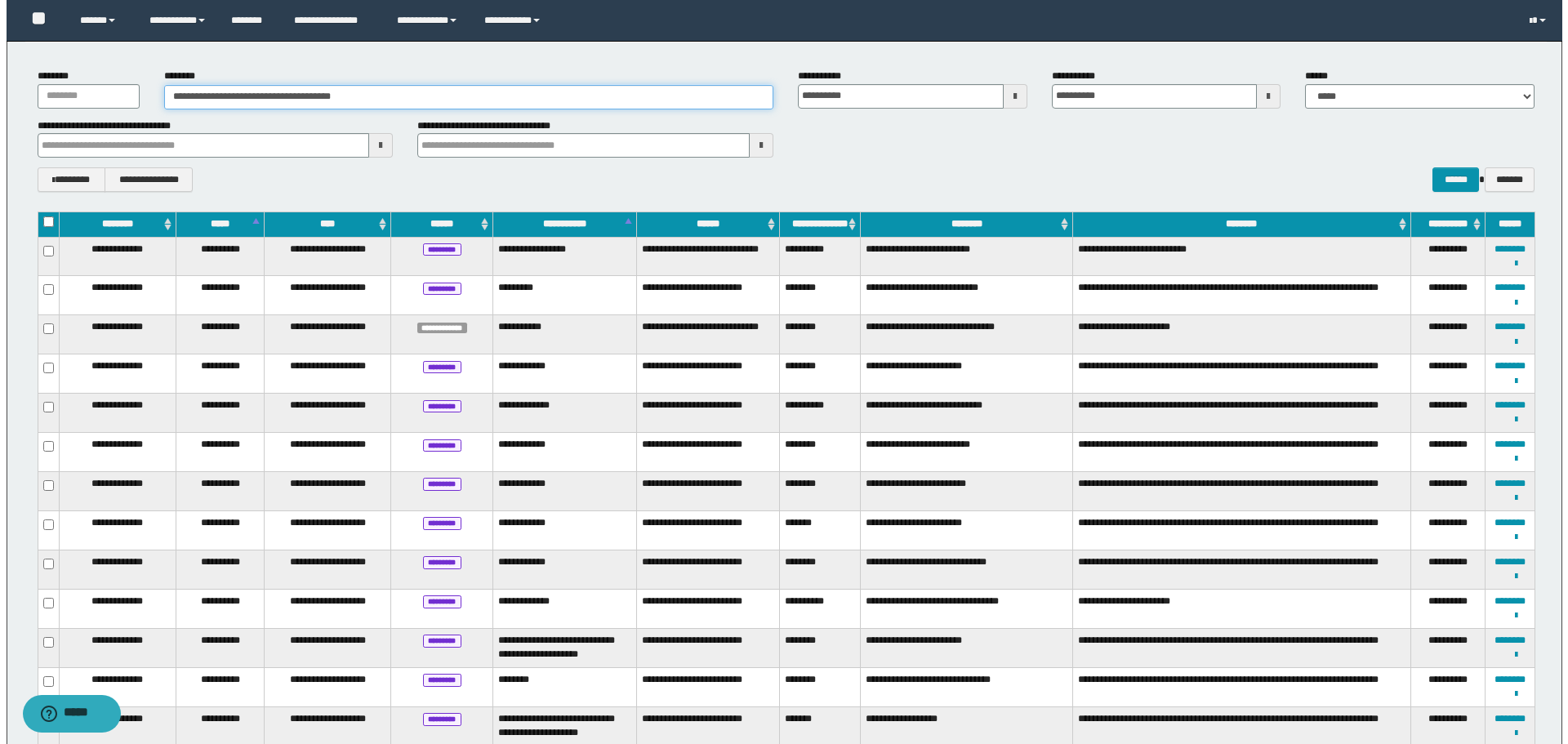 scroll, scrollTop: 0, scrollLeft: 0, axis: both 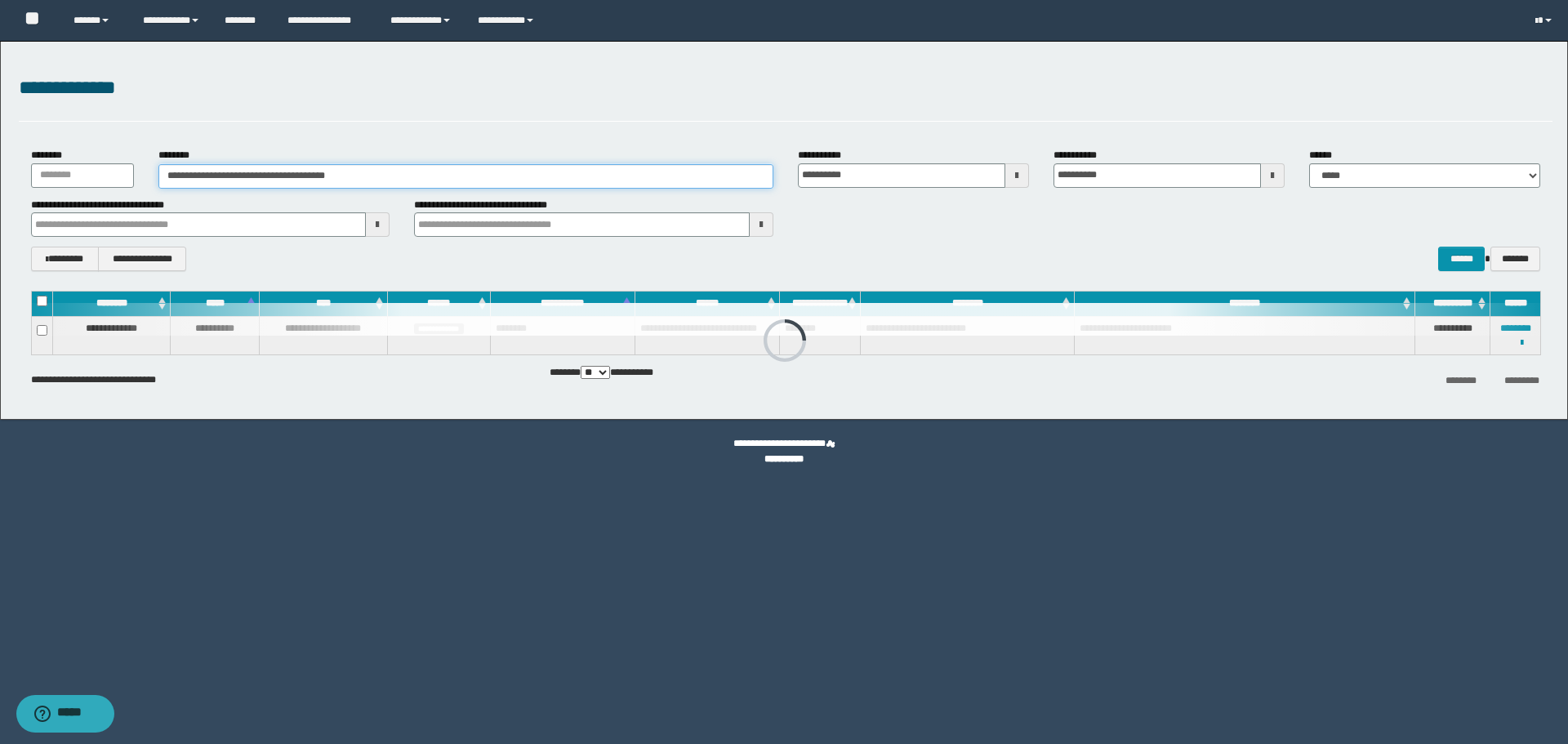 click on "**********" at bounding box center [466, 176] 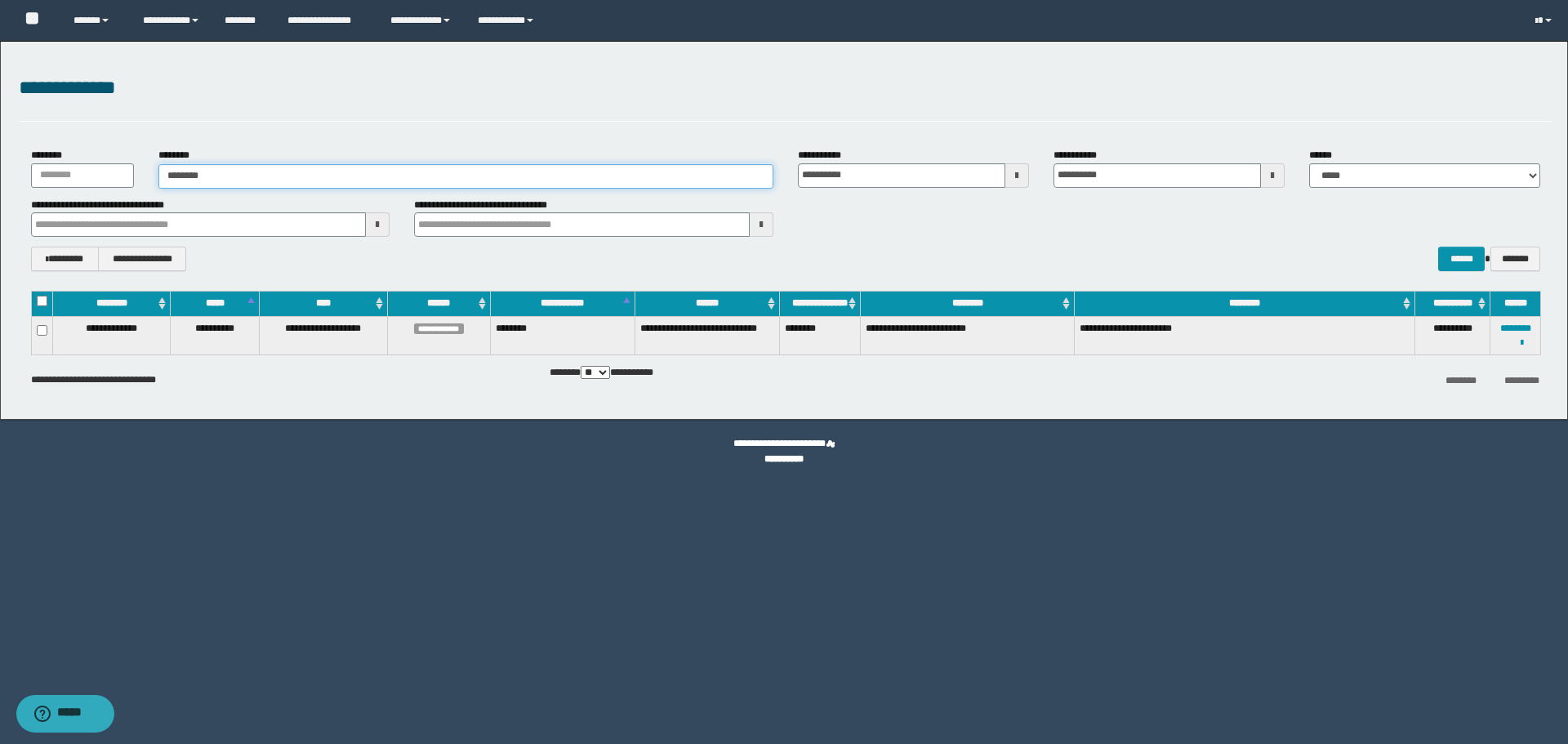 type on "********" 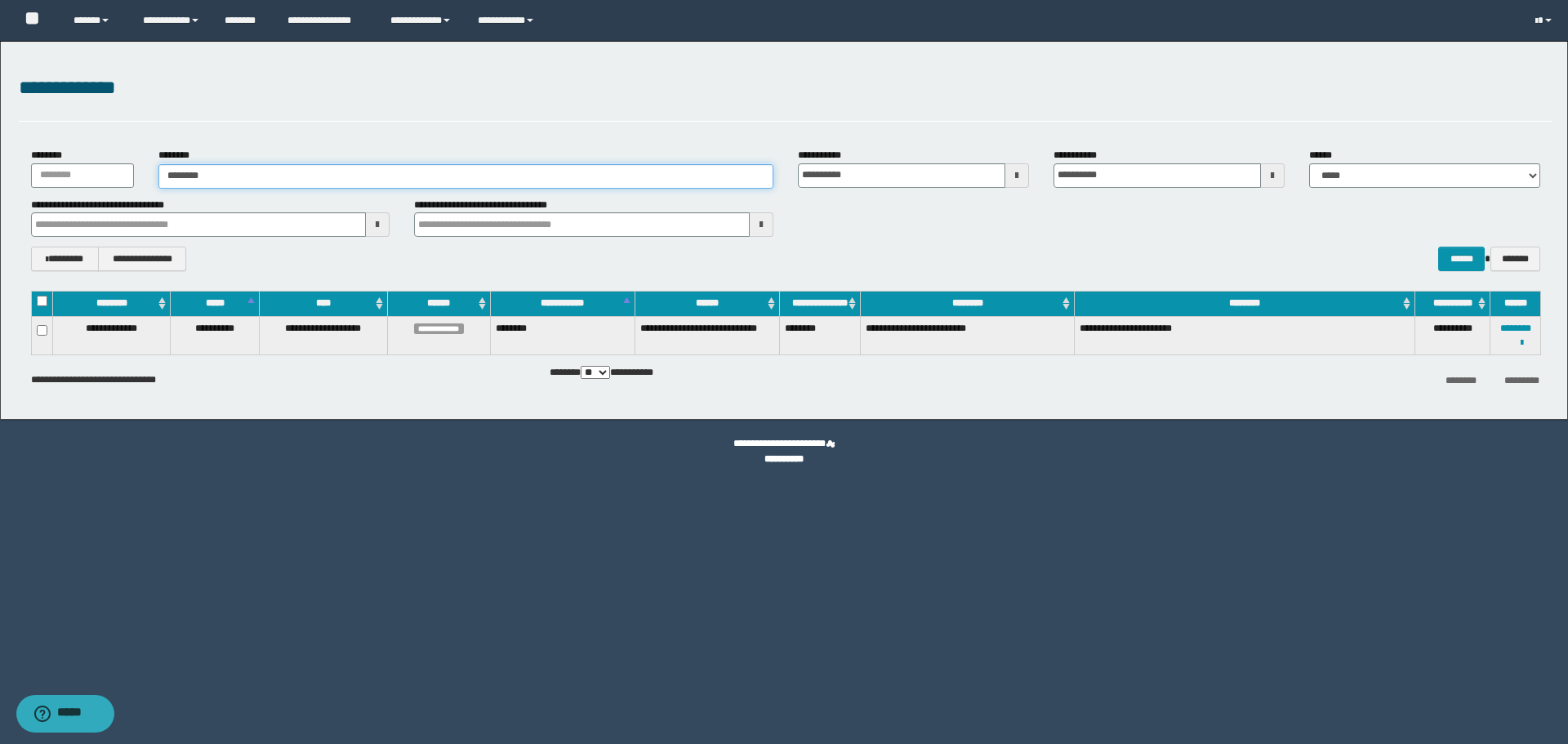 type on "********" 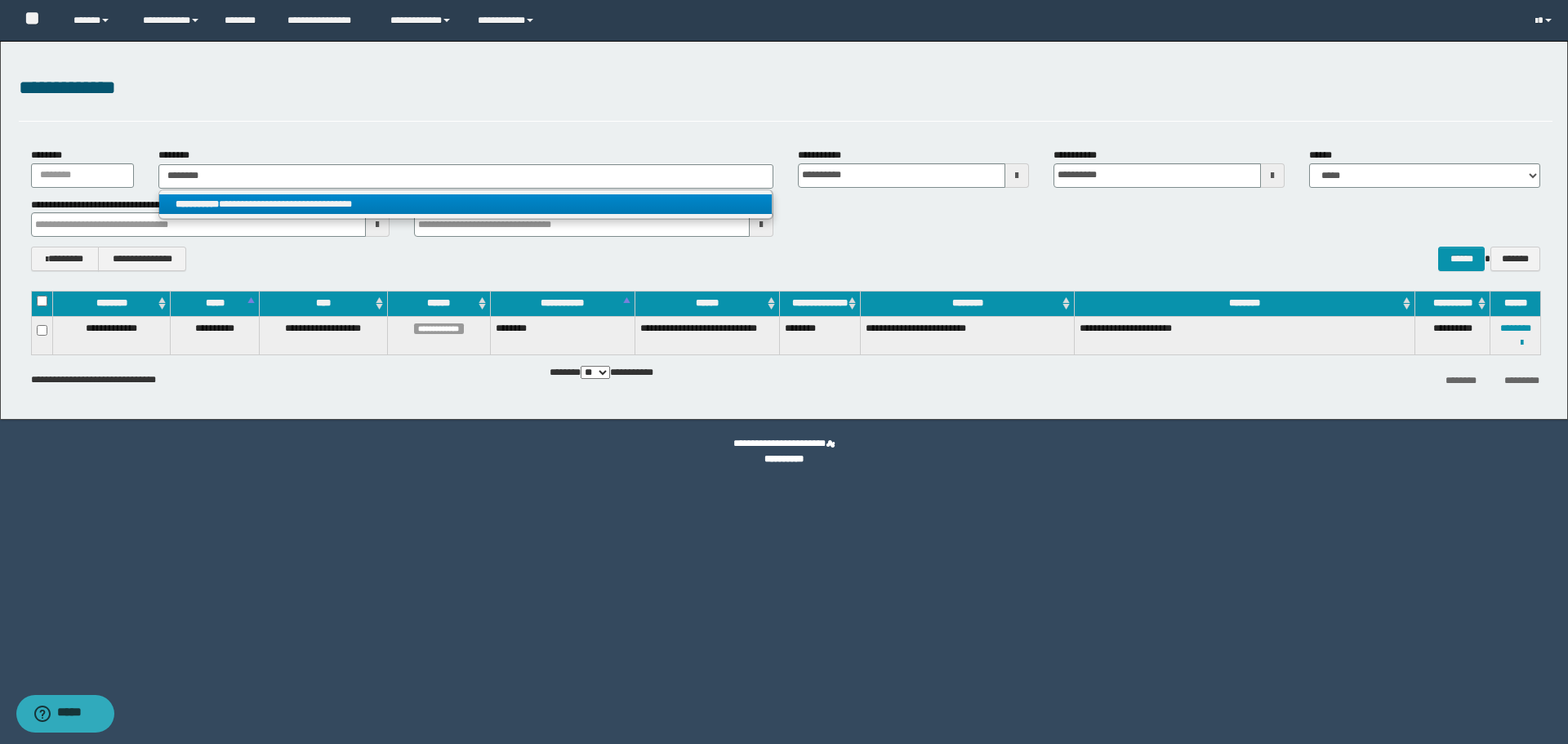 click on "**********" at bounding box center [466, 204] 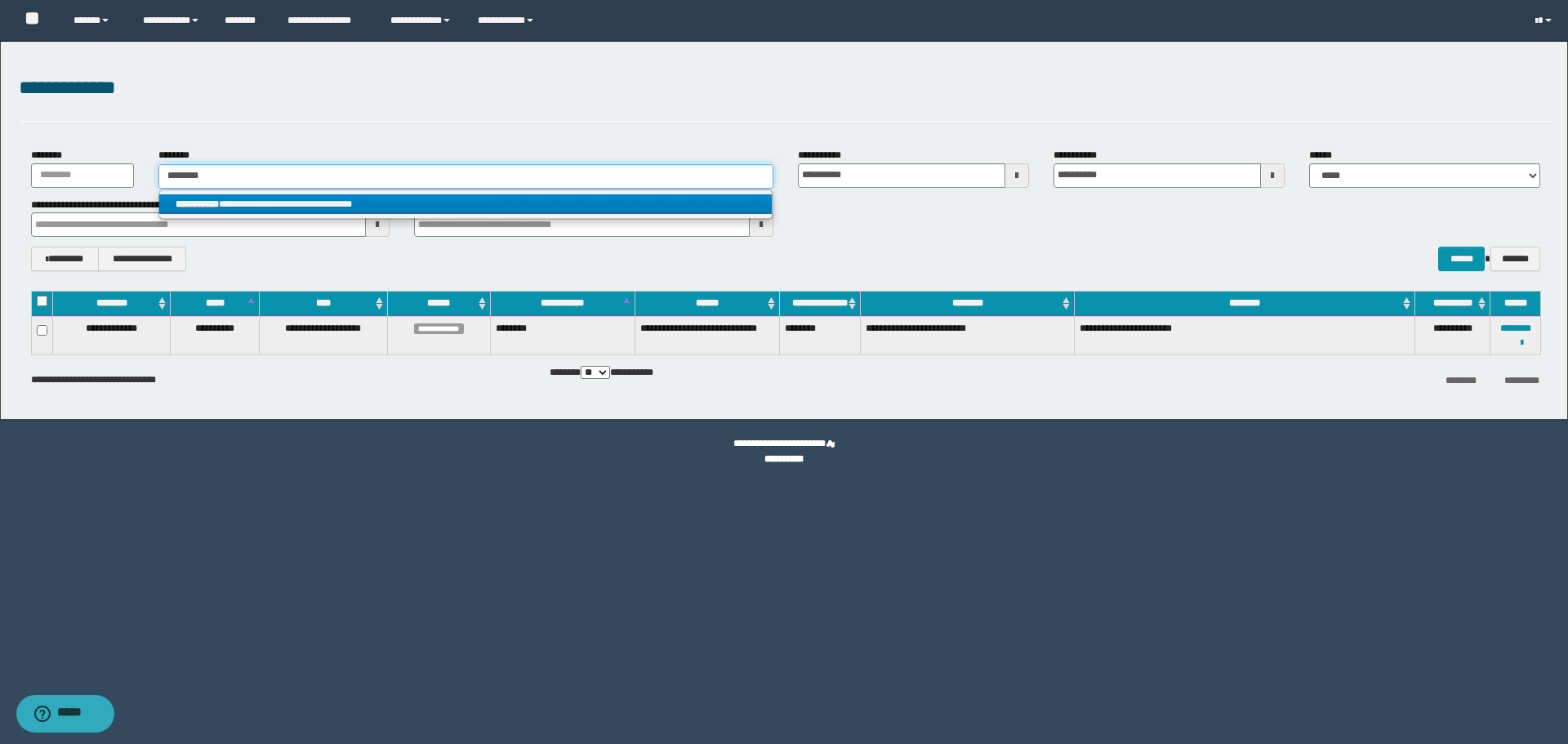 type 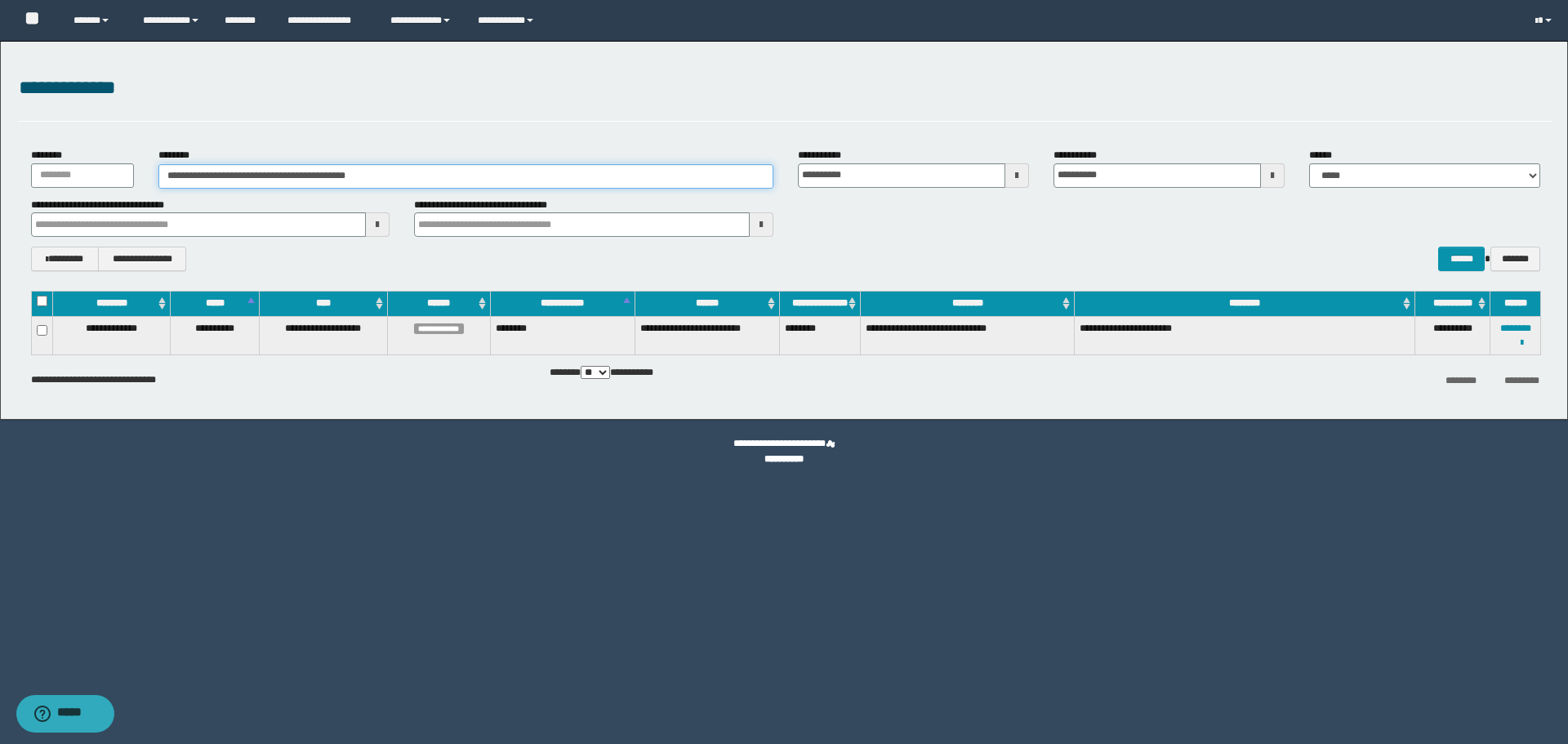 click on "**********" at bounding box center [466, 176] 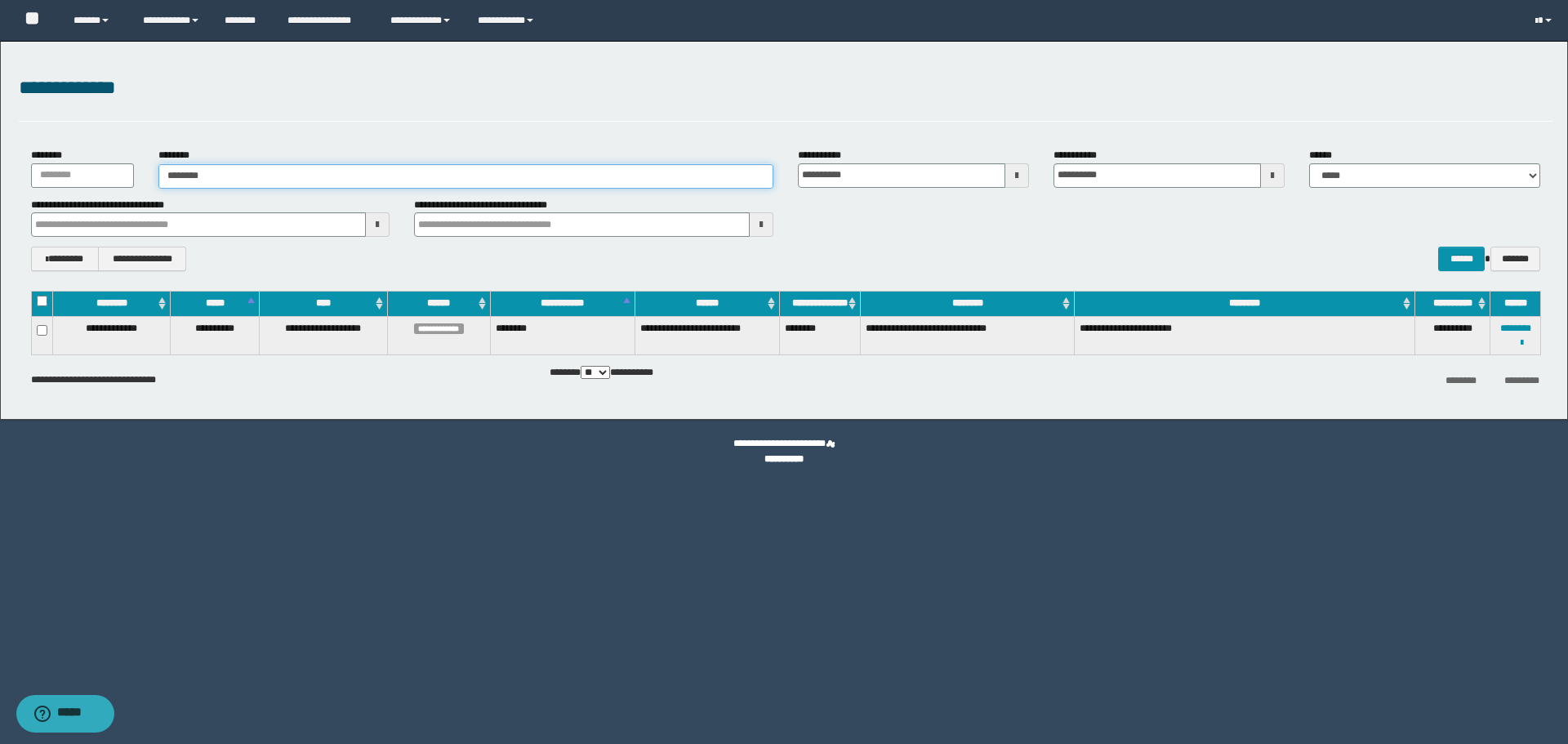 type on "********" 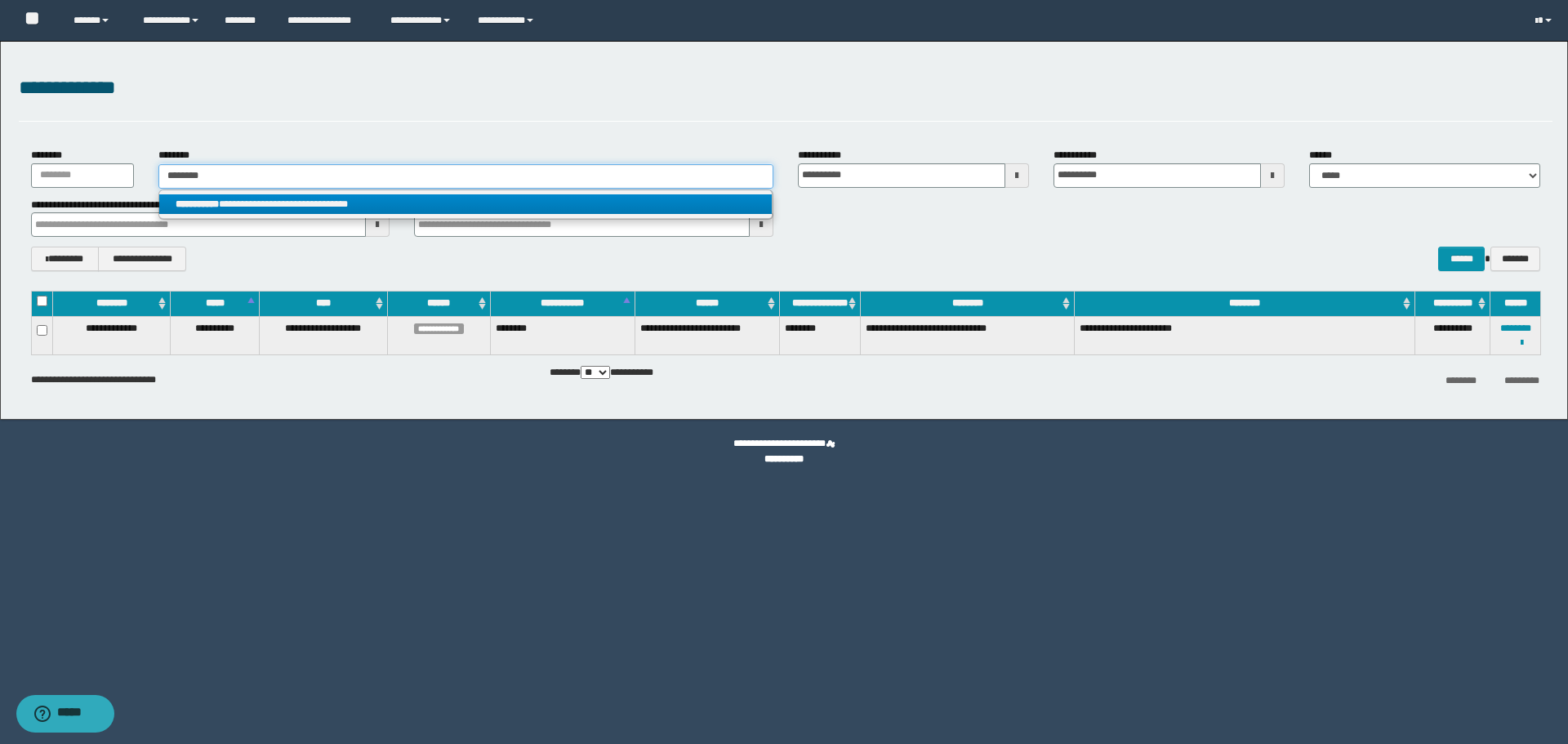 type on "********" 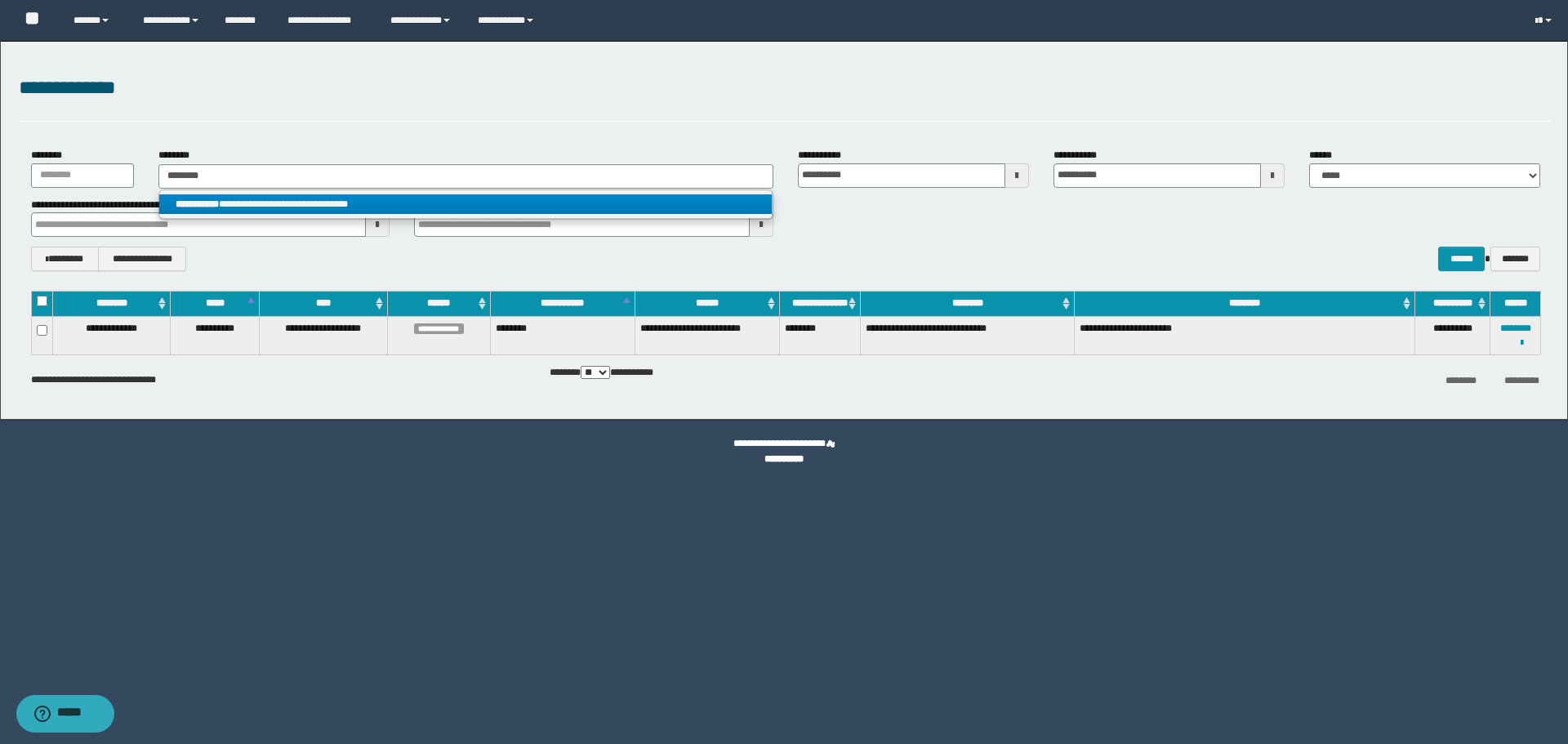 click on "**********" at bounding box center (466, 204) 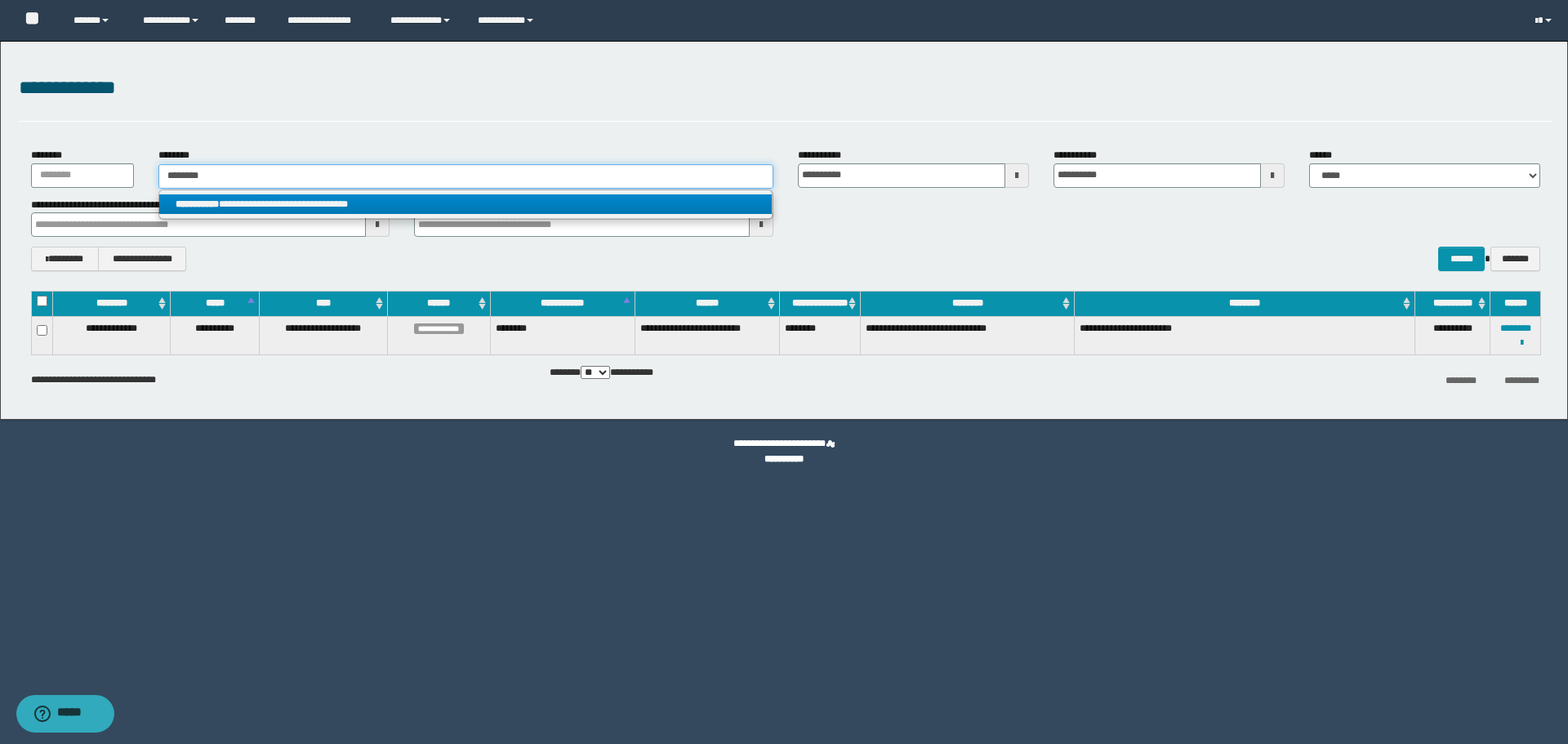 type 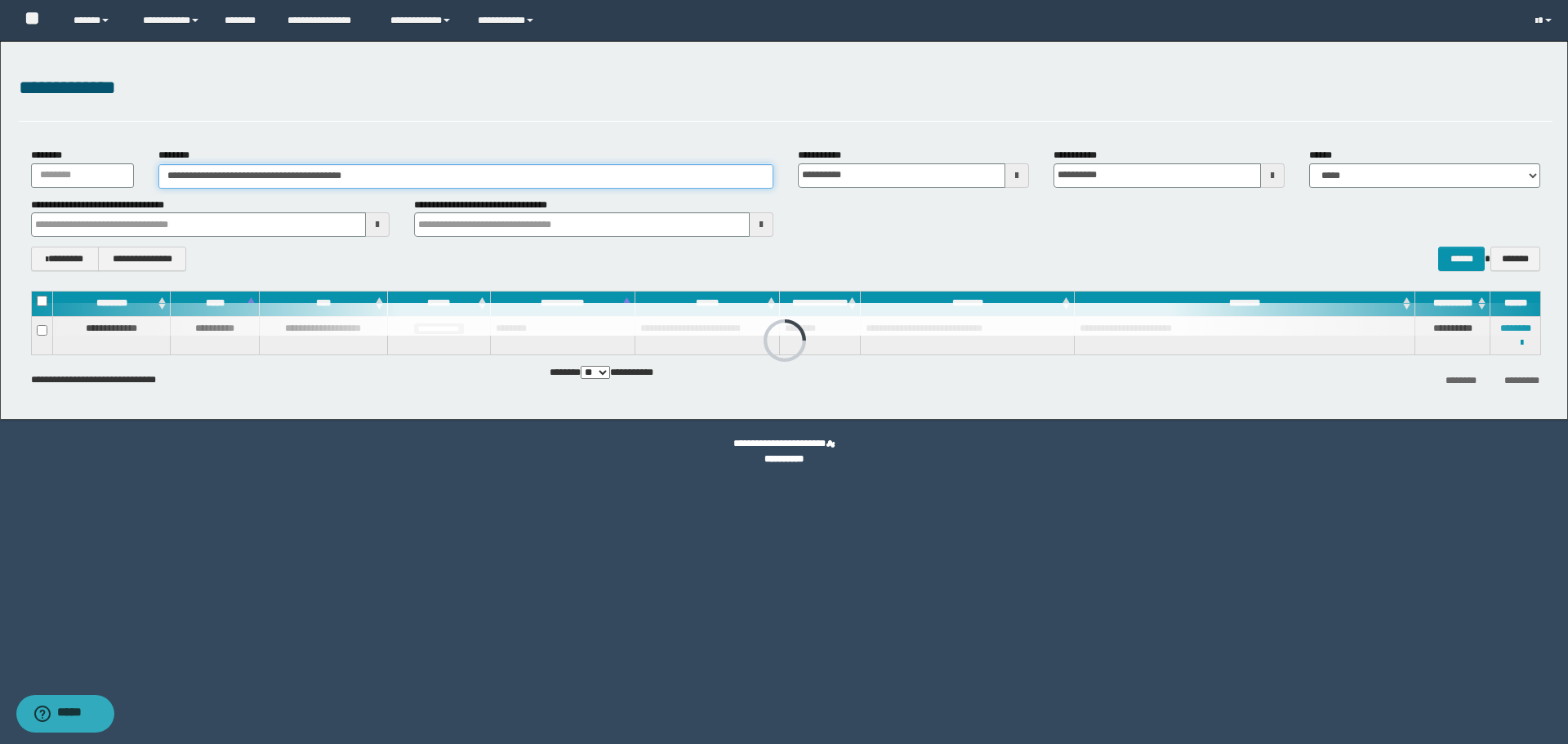 click on "**********" at bounding box center (466, 176) 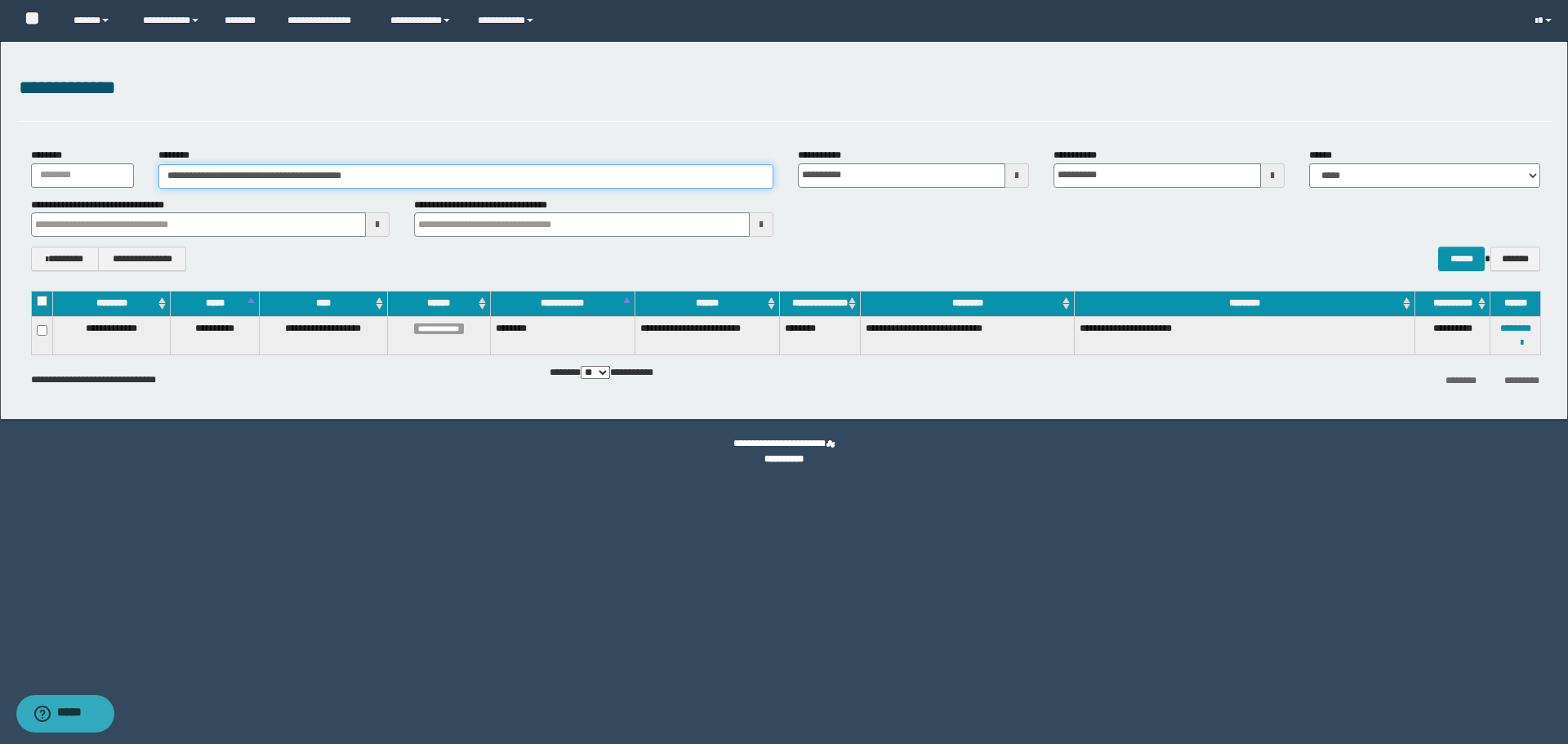 paste 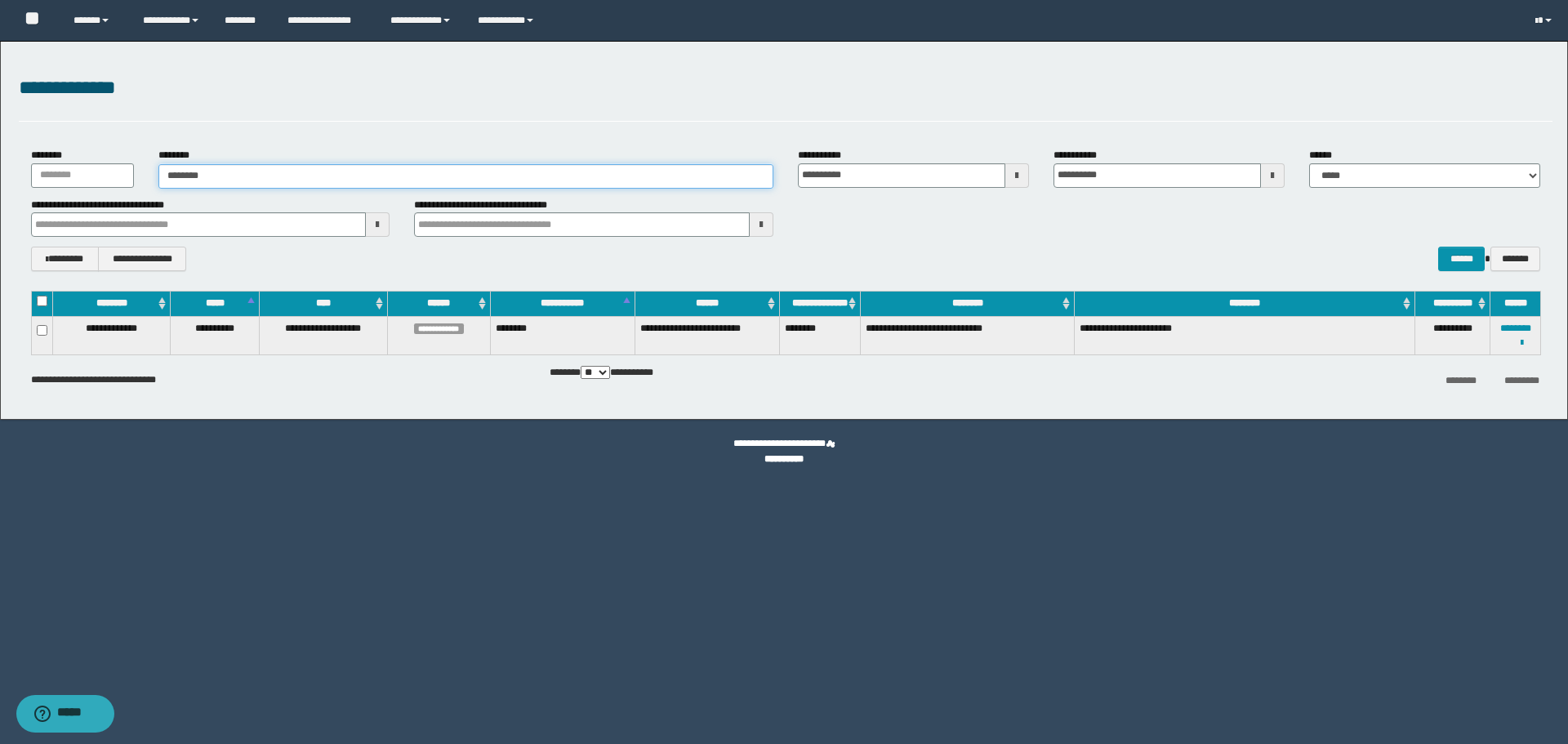 type on "********" 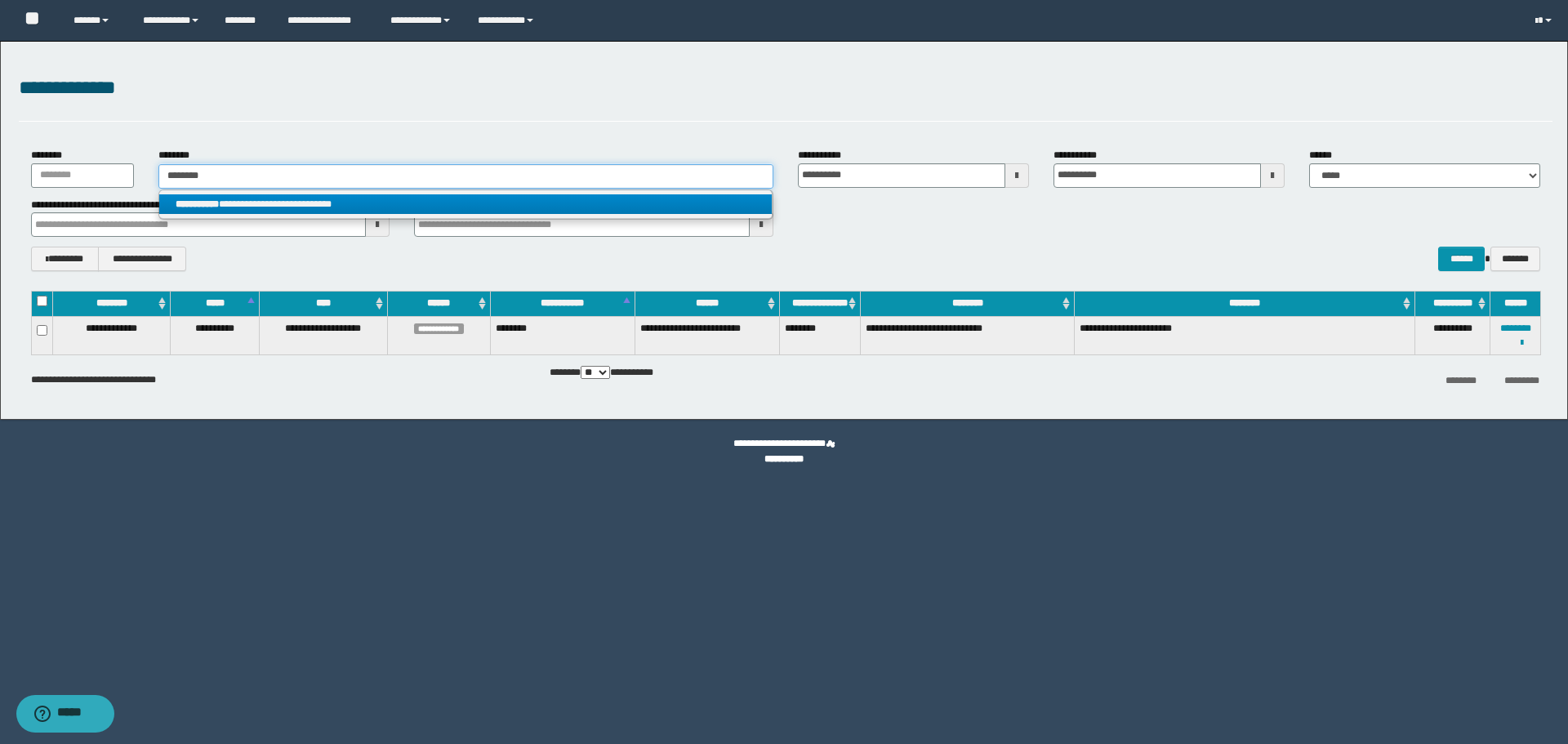 type on "********" 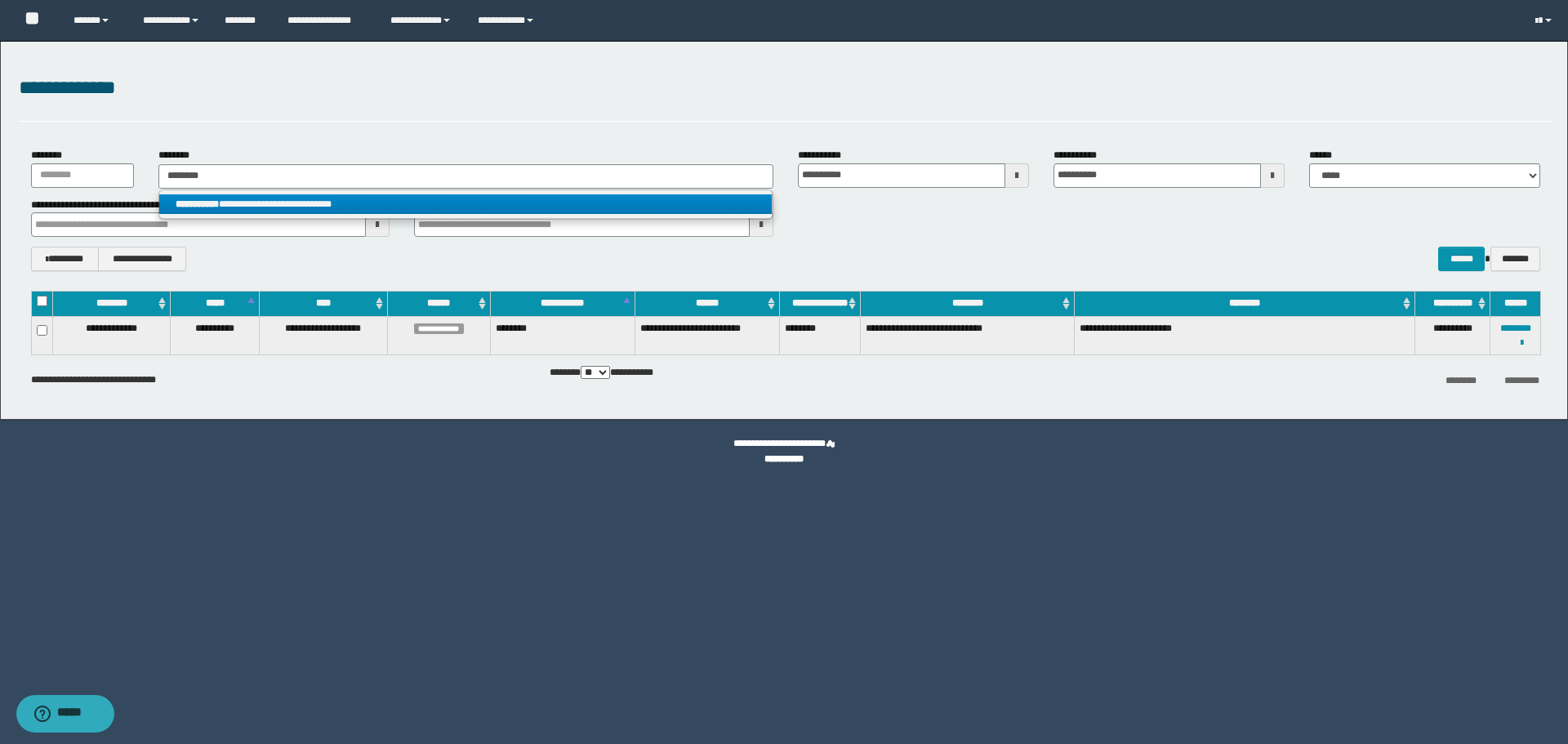 click on "**********" at bounding box center (466, 204) 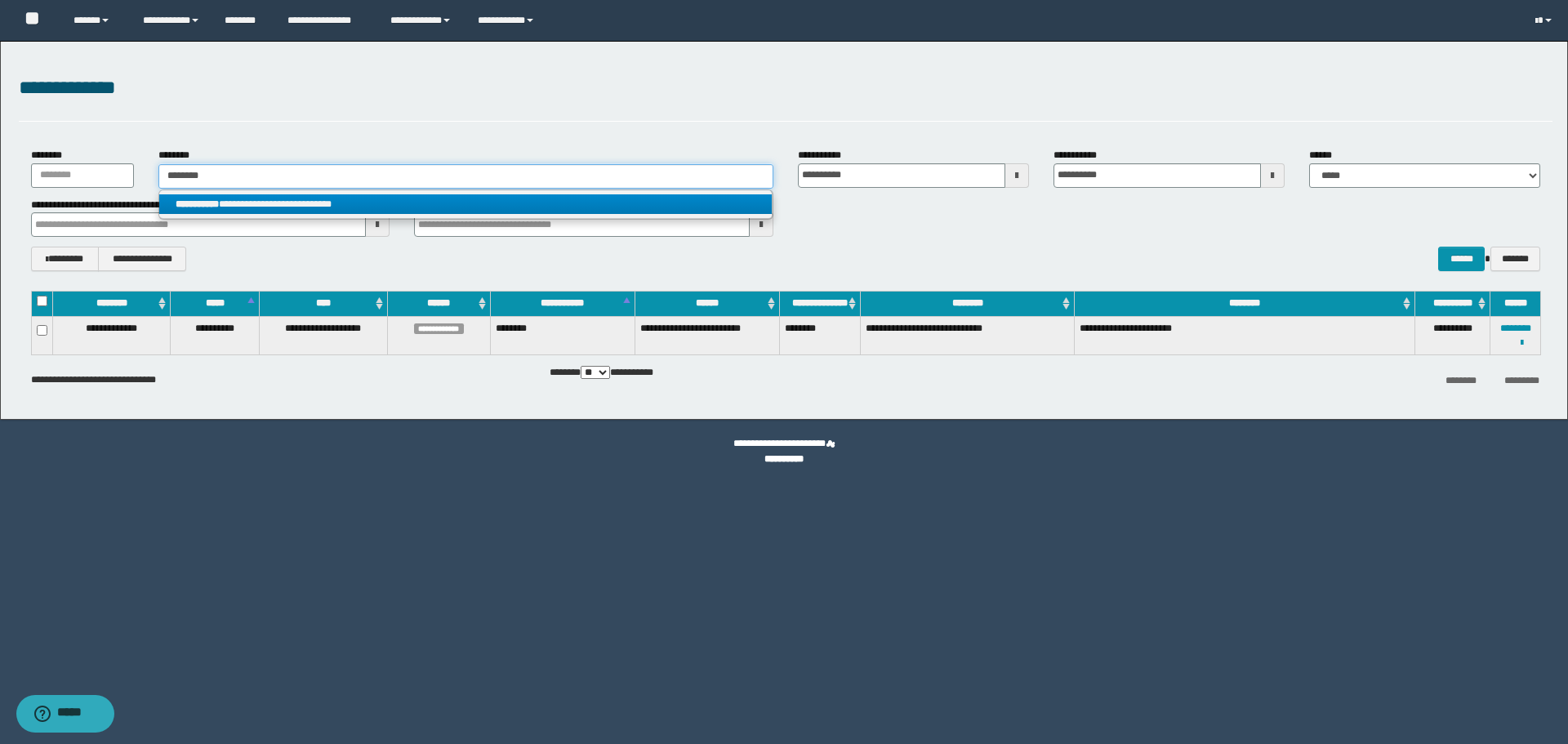 type 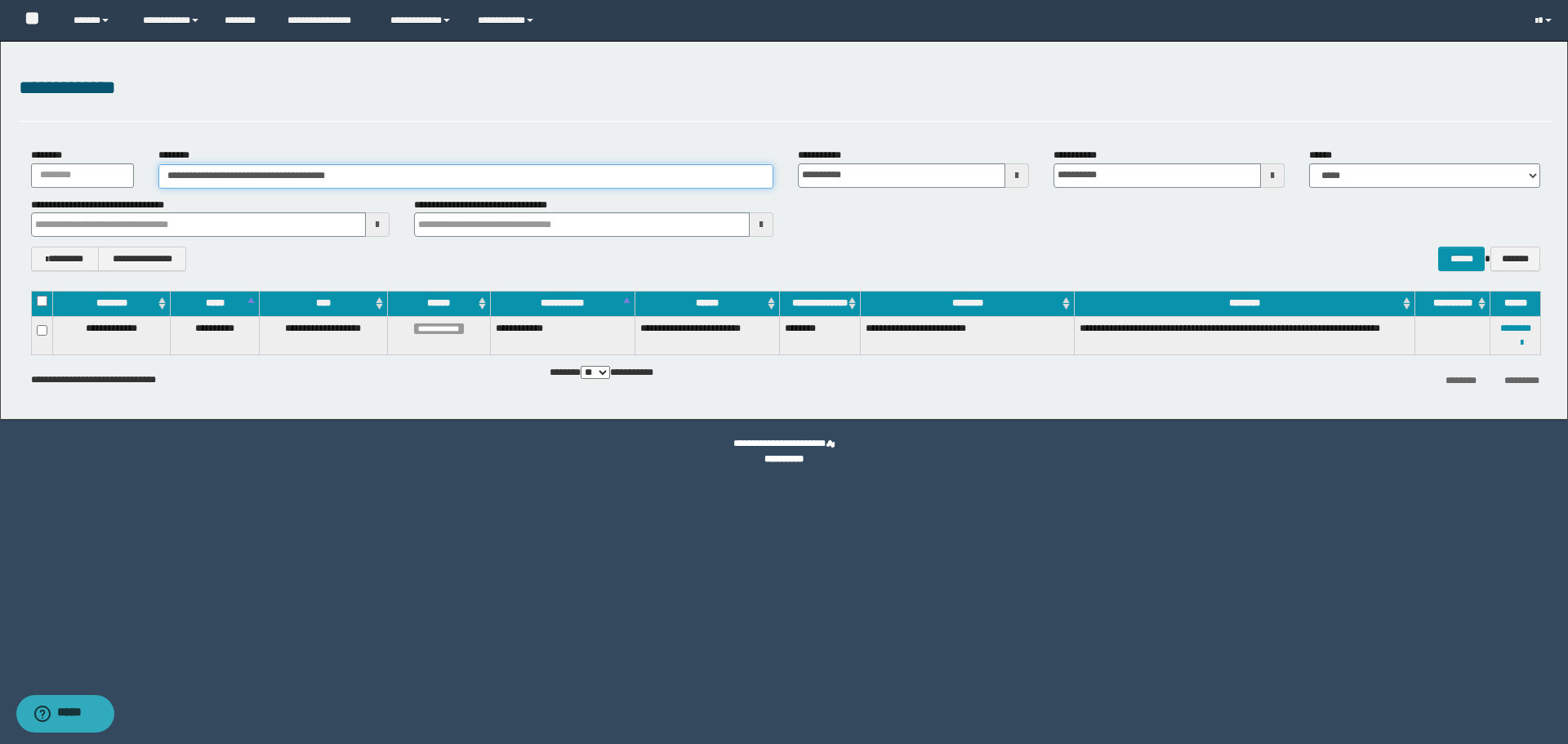 click on "**********" at bounding box center (466, 176) 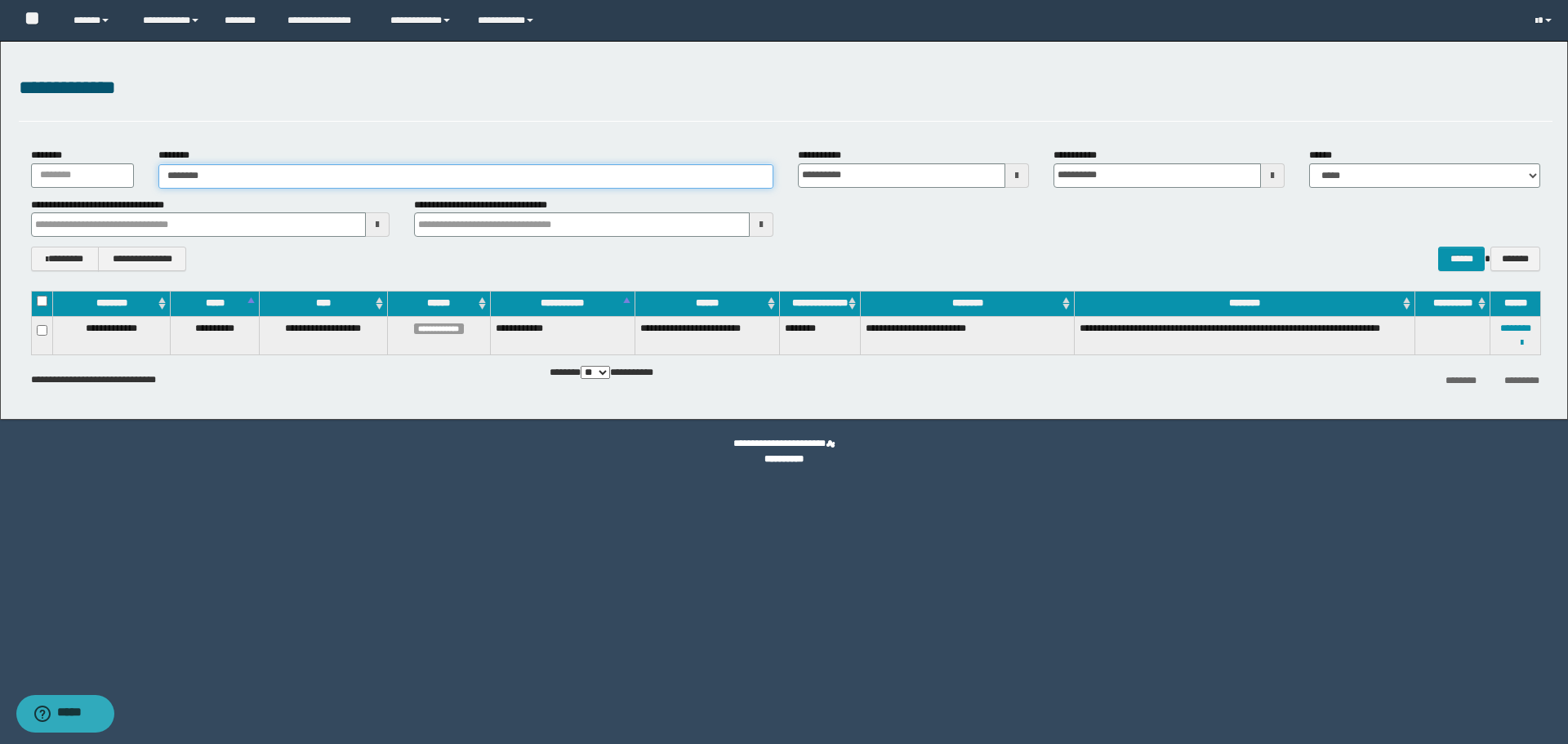 type on "********" 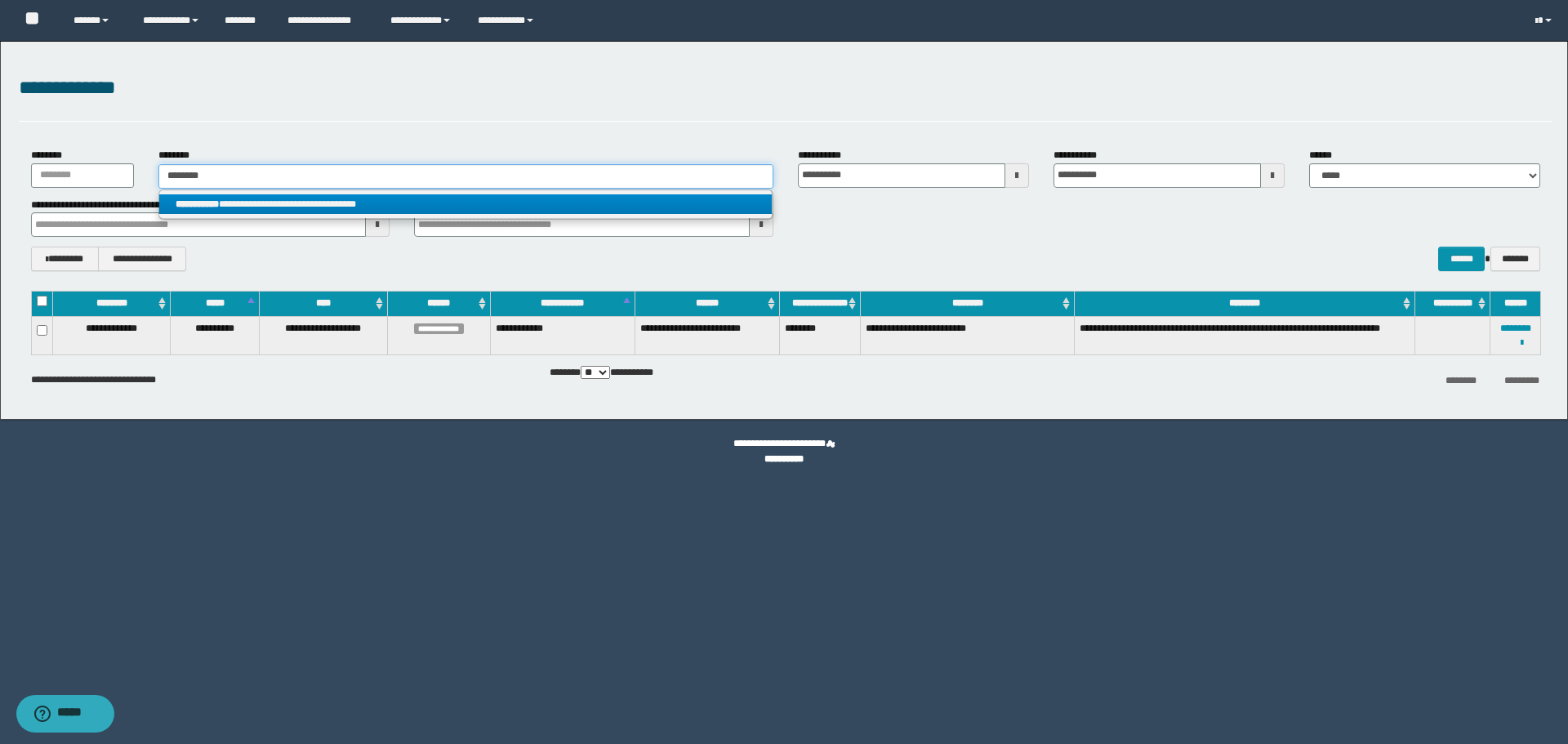 type on "********" 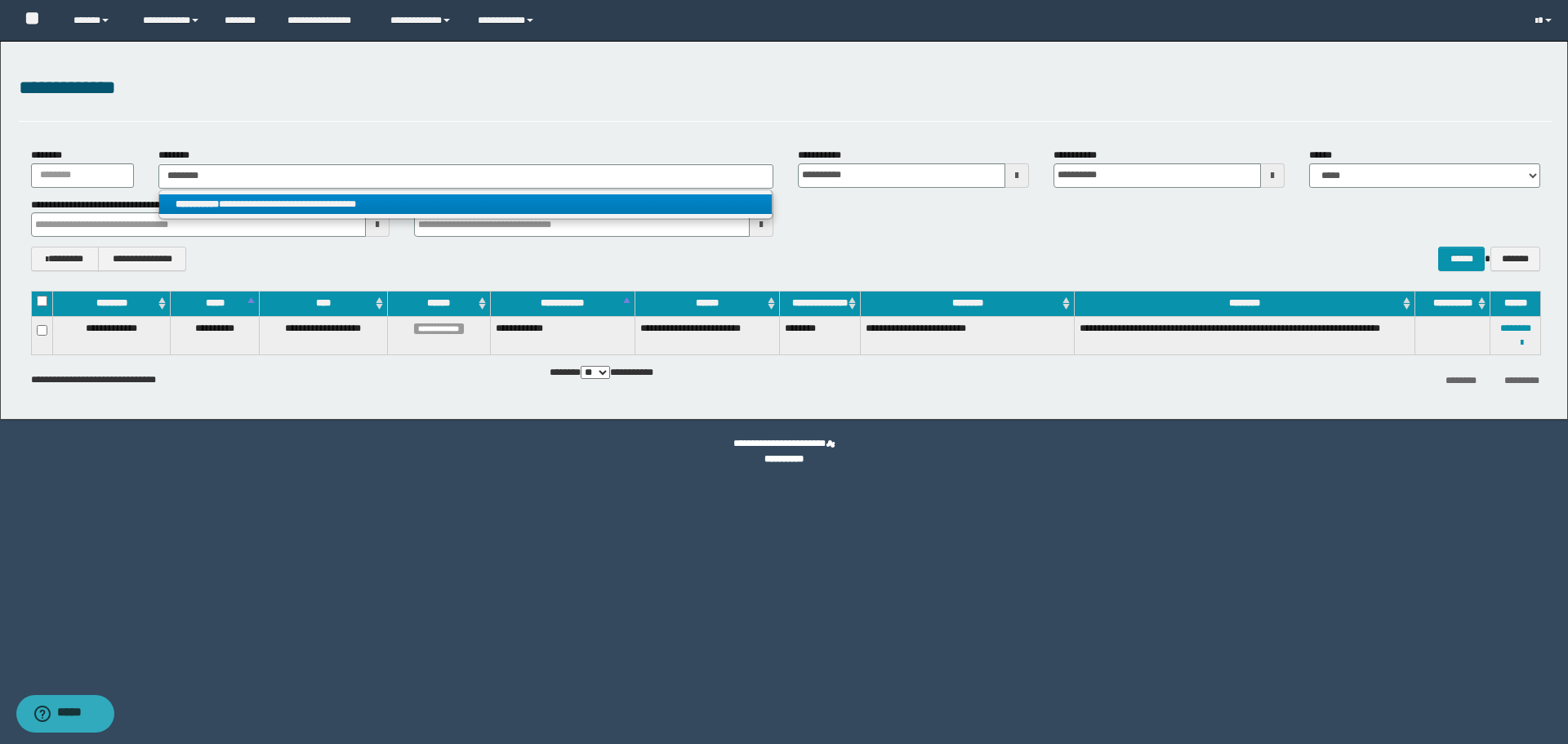 click on "**********" at bounding box center [466, 204] 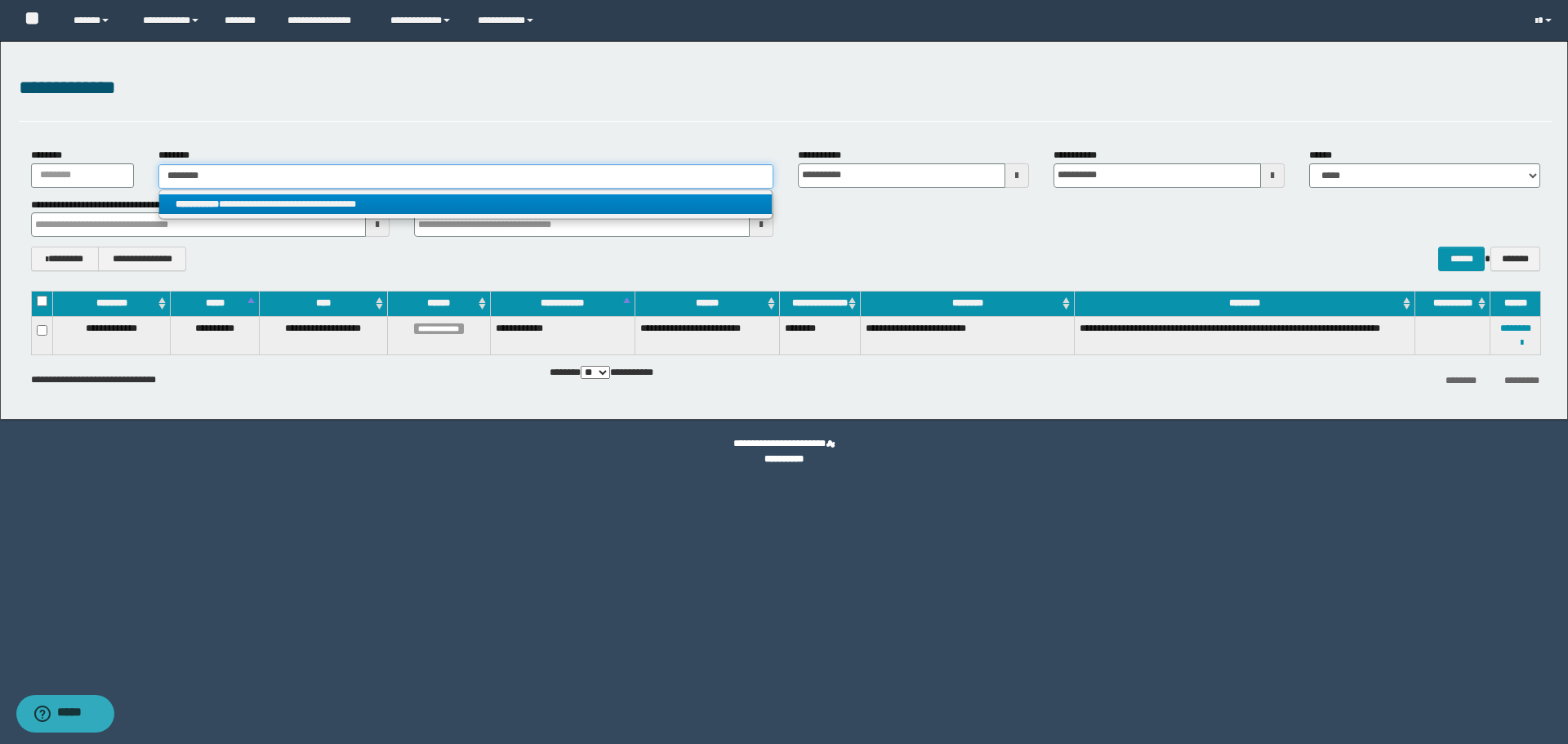 type 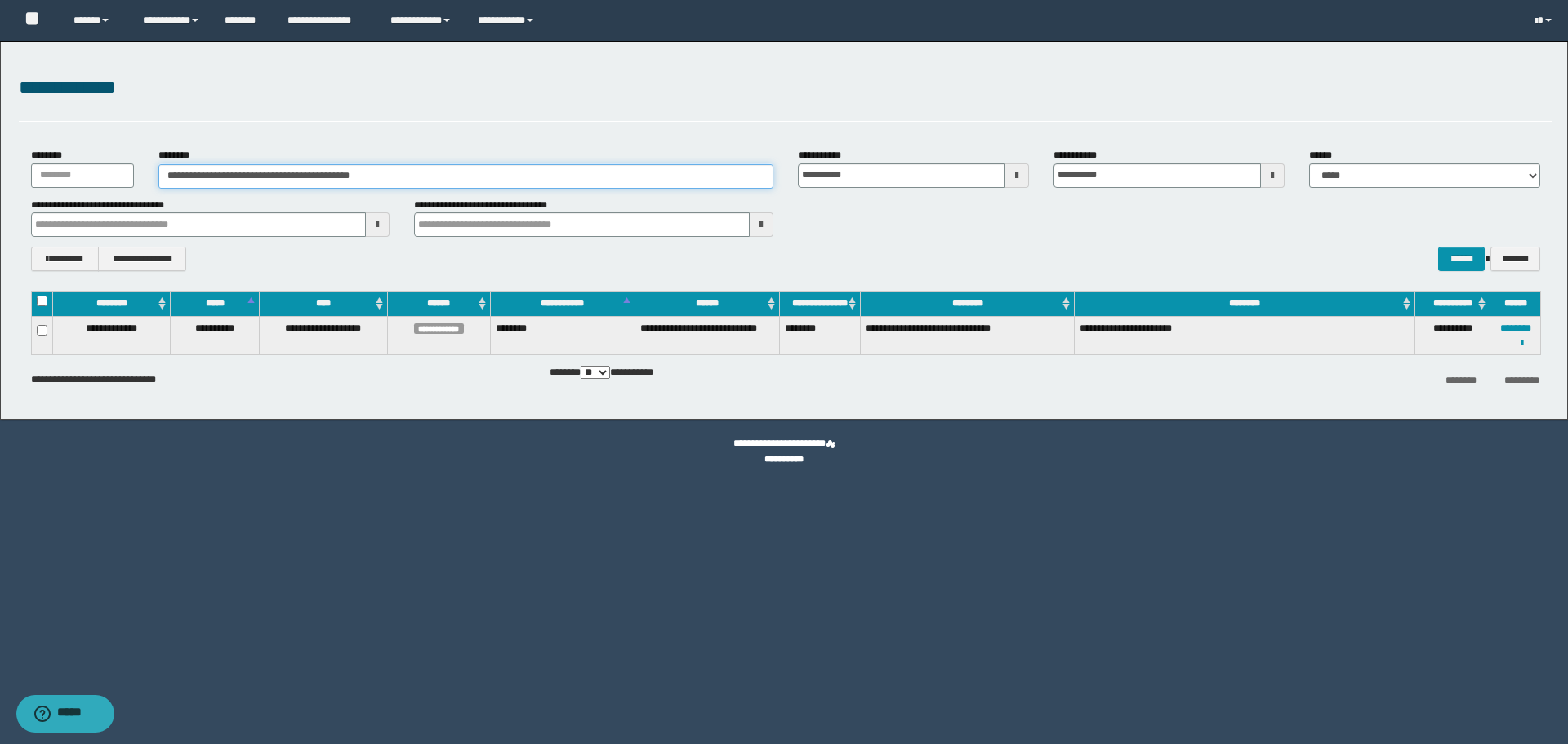 click on "**********" at bounding box center [466, 176] 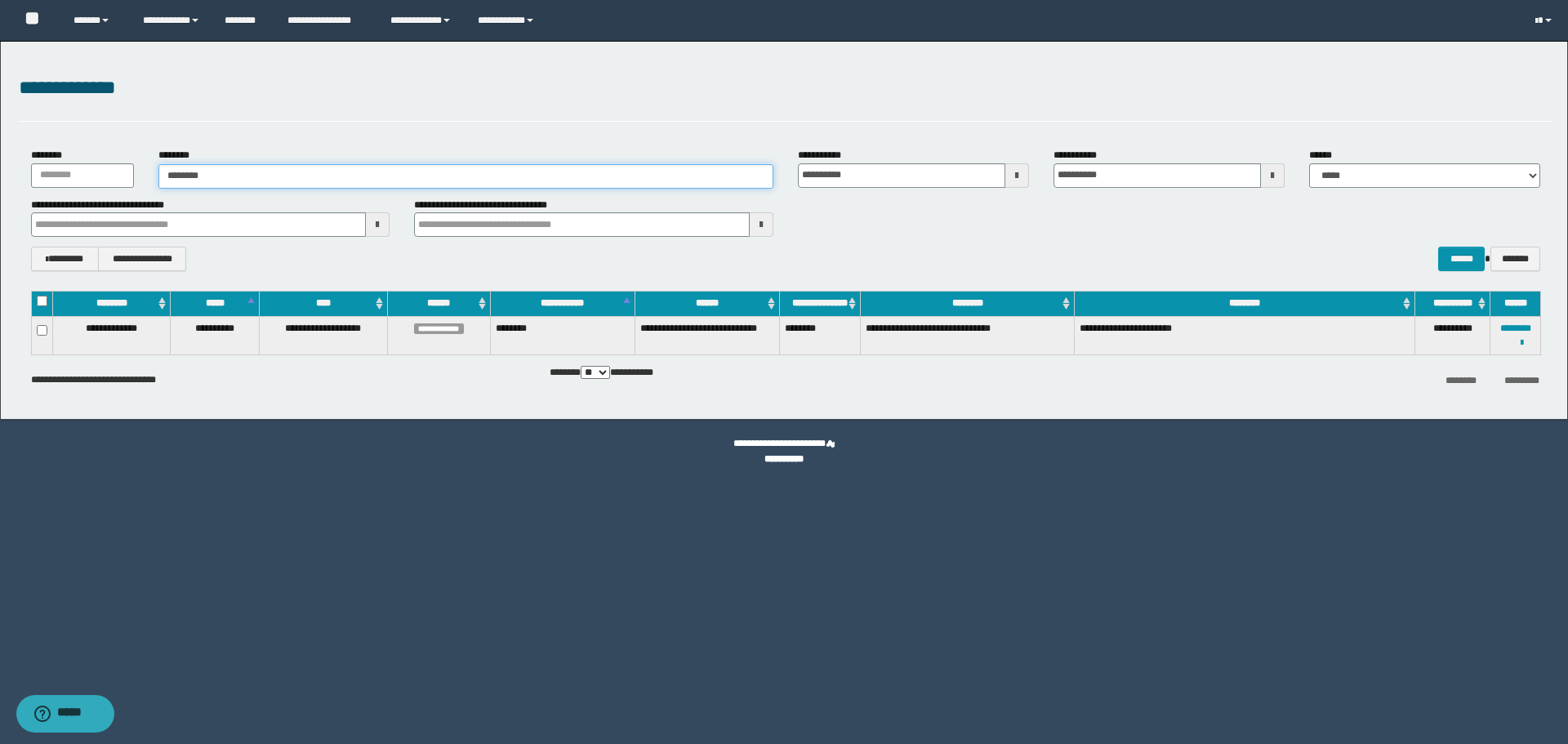 type on "********" 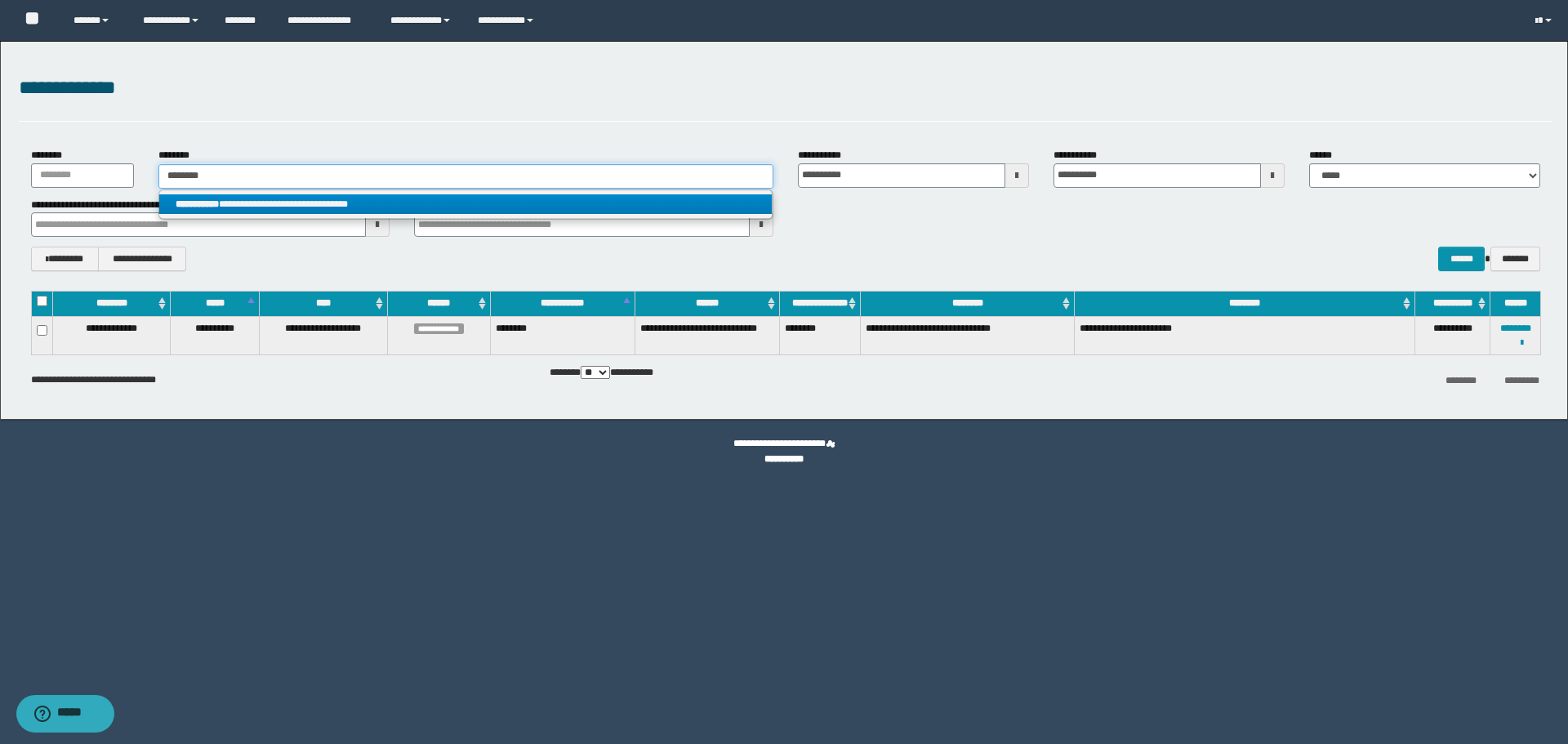 type on "********" 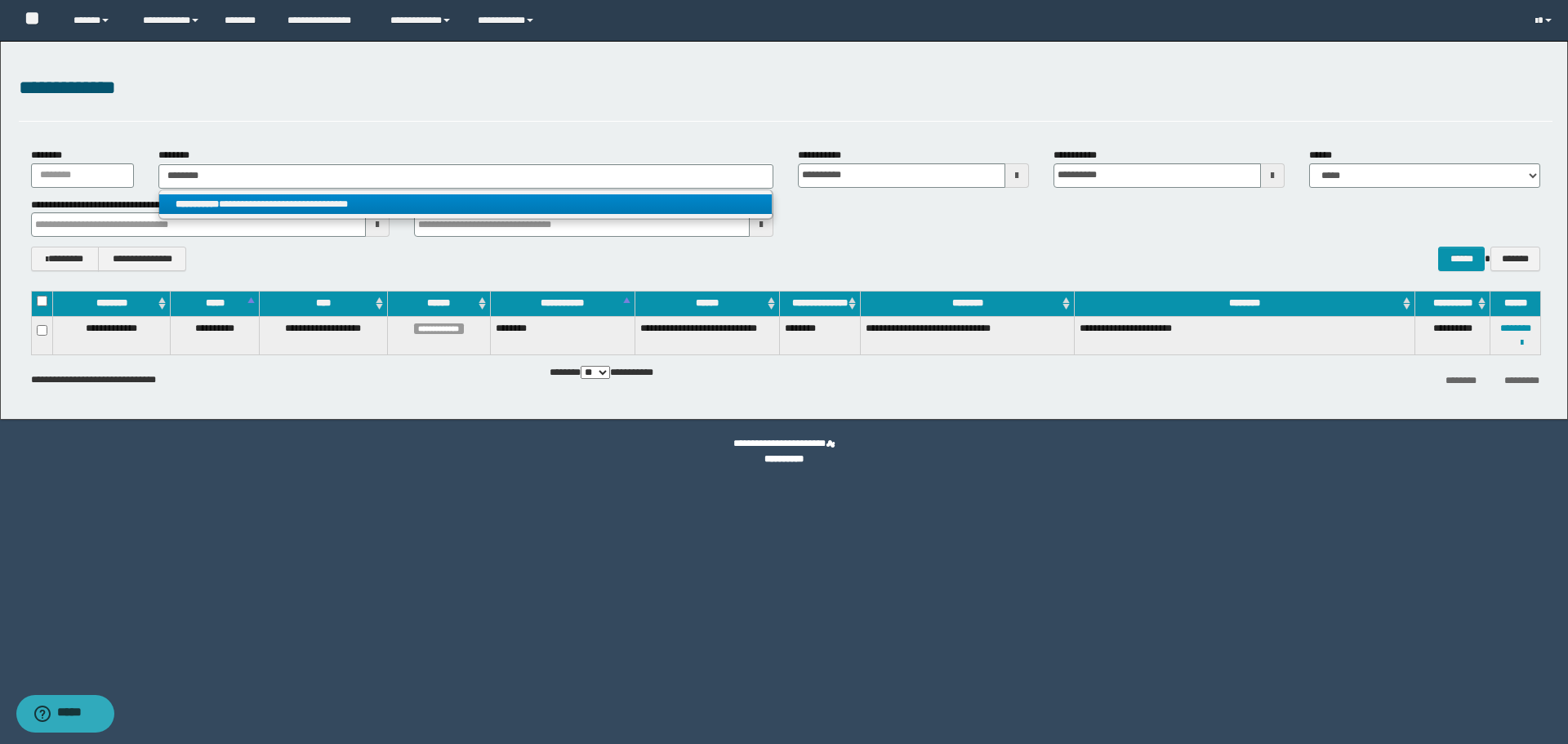 click on "**********" at bounding box center (466, 204) 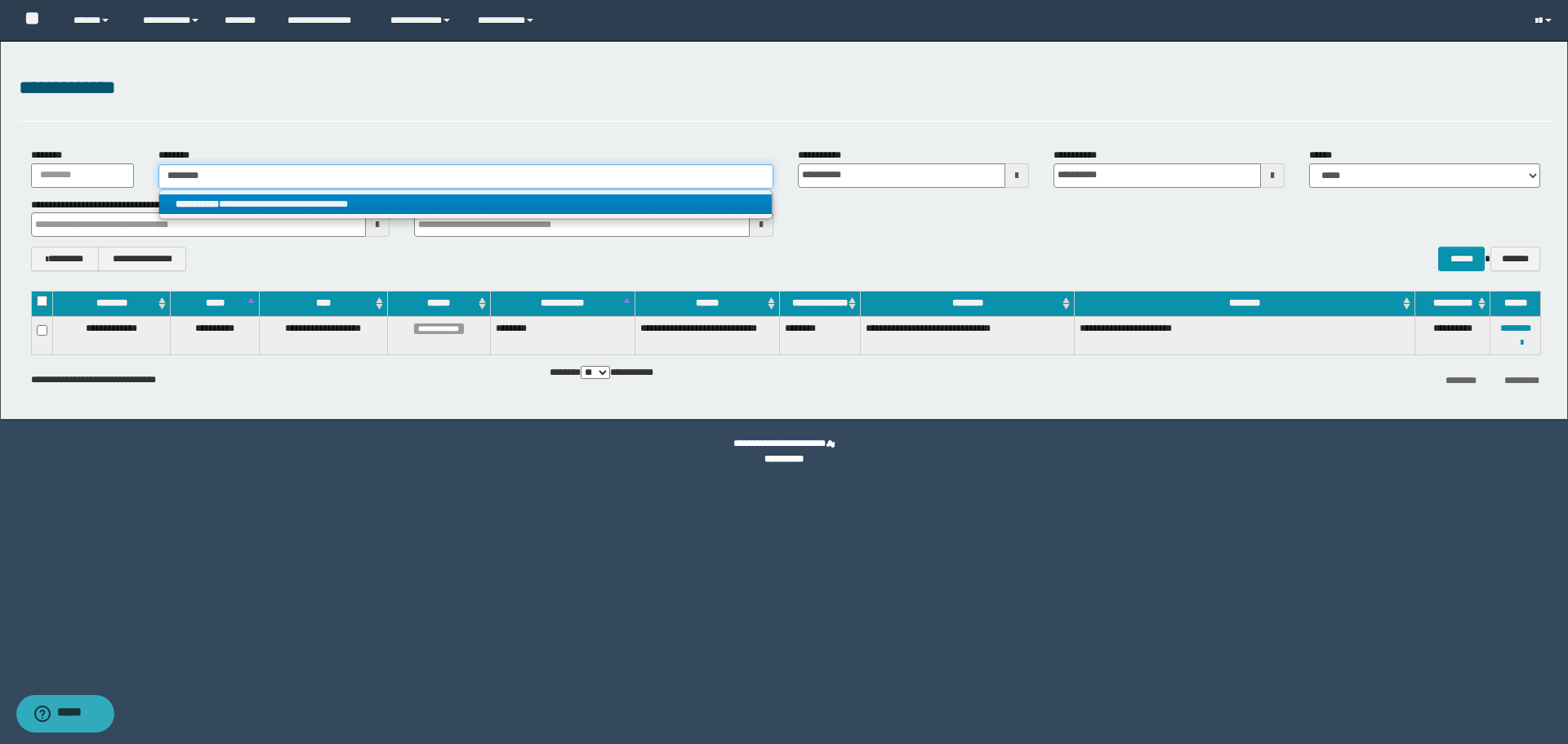 type 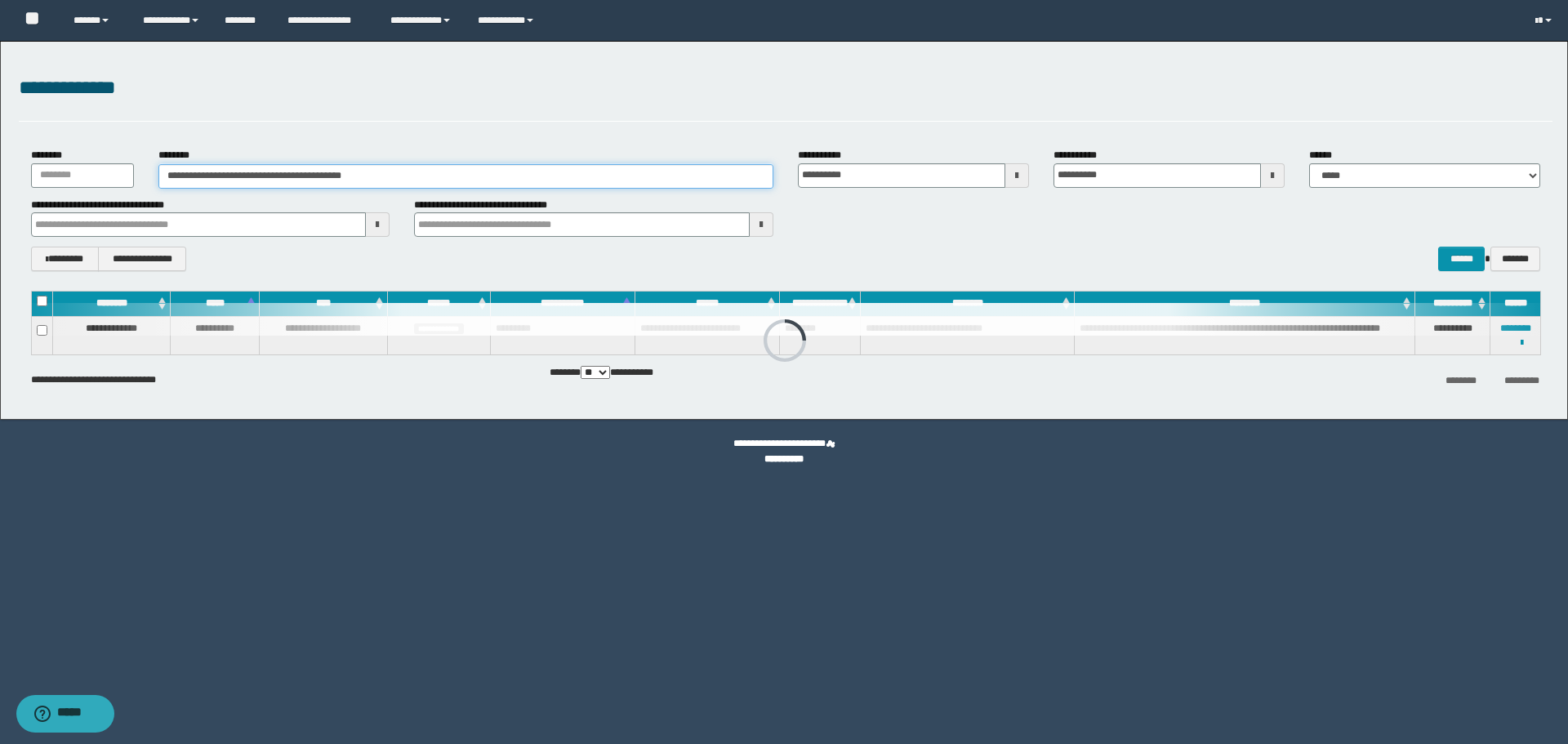 click on "**********" at bounding box center (466, 176) 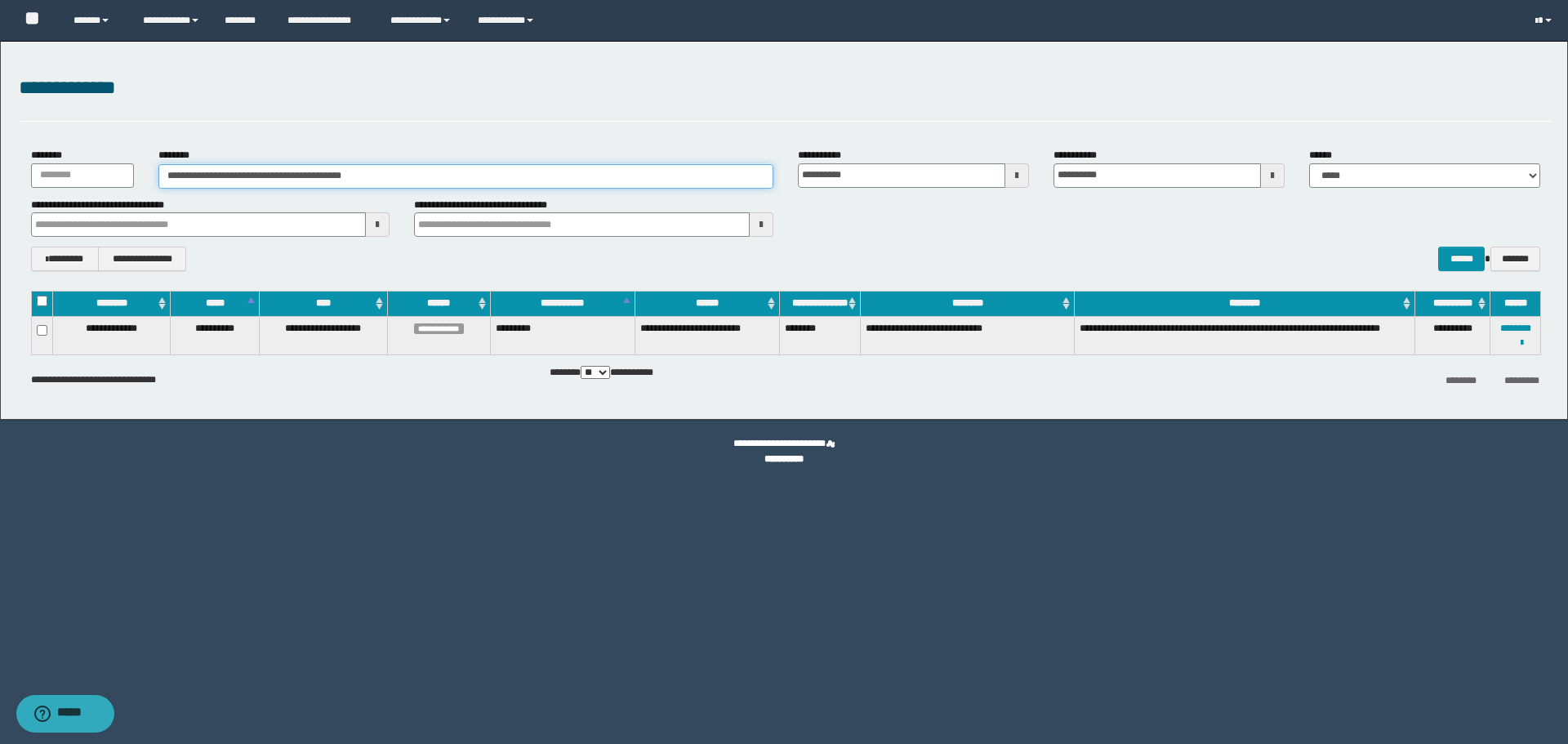 paste 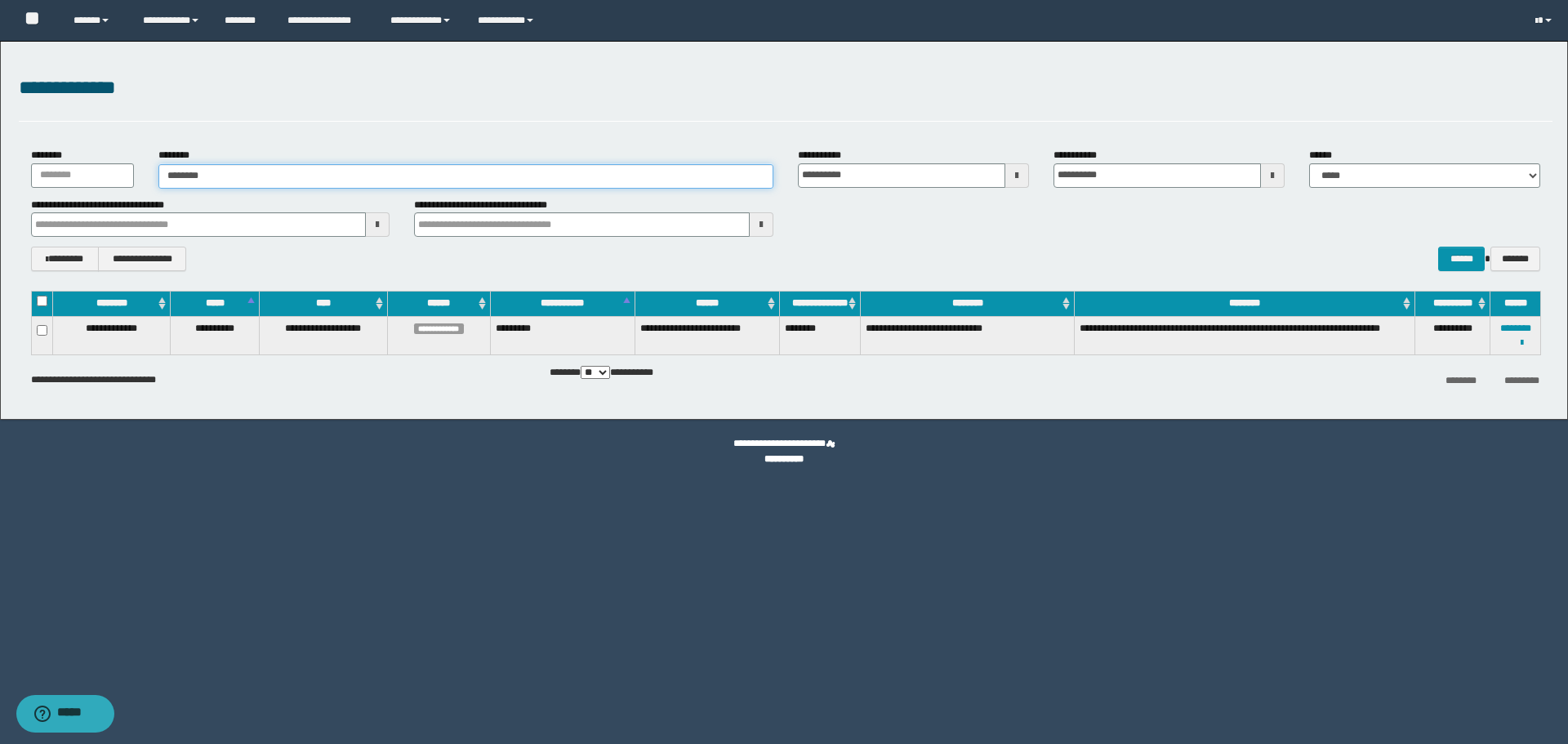 drag, startPoint x: 283, startPoint y: 176, endPoint x: 0, endPoint y: 154, distance: 283.8538 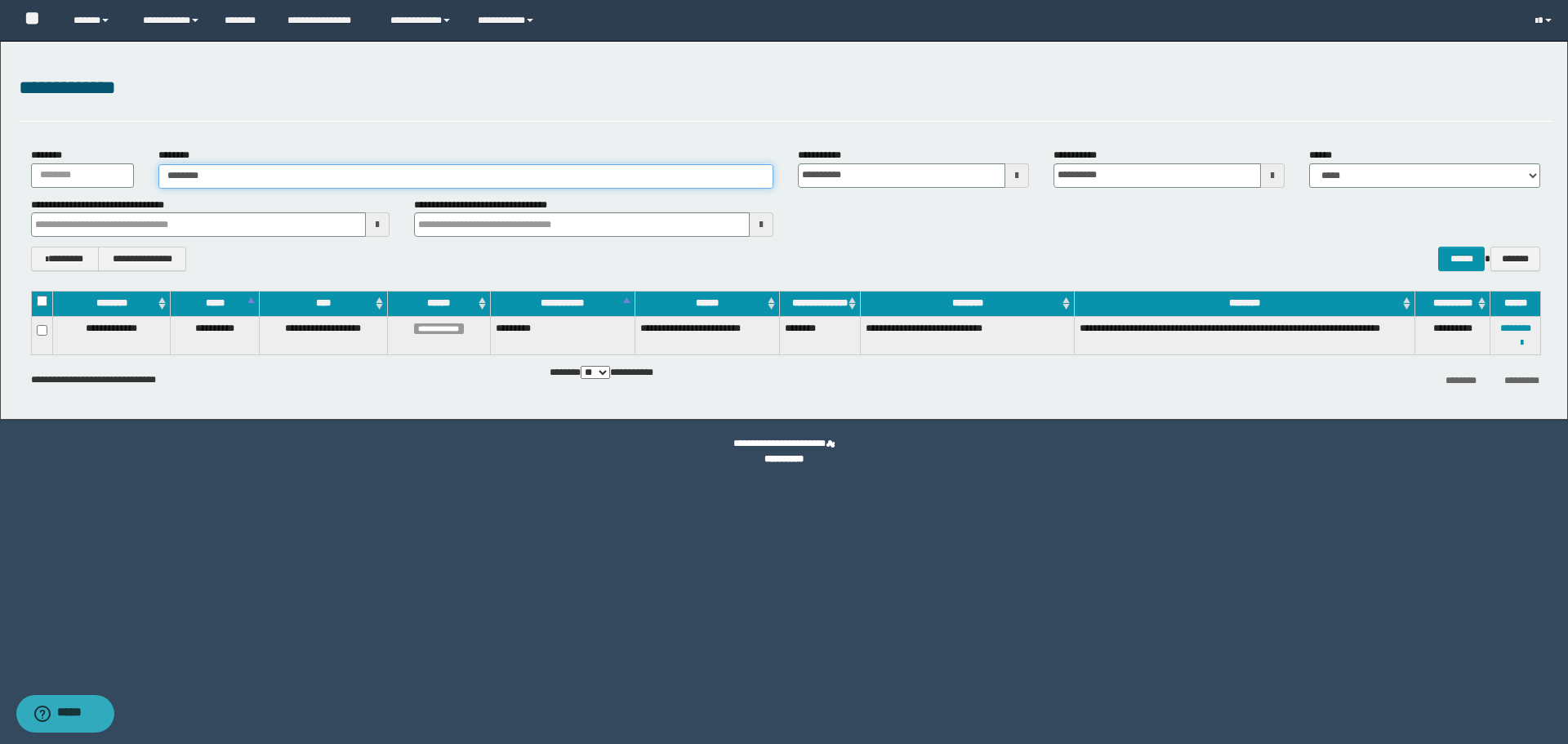 type on "********" 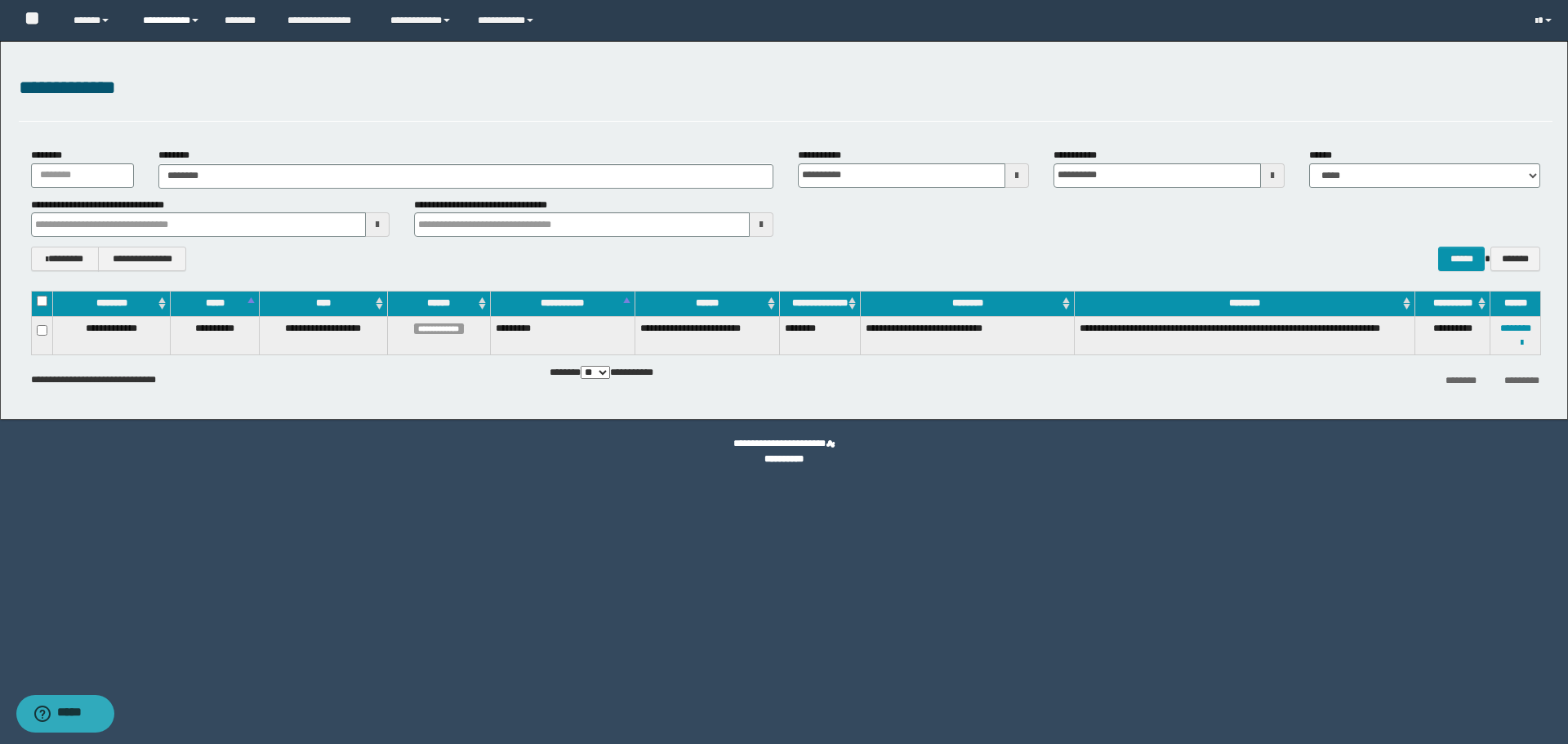 click on "**********" at bounding box center (172, 20) 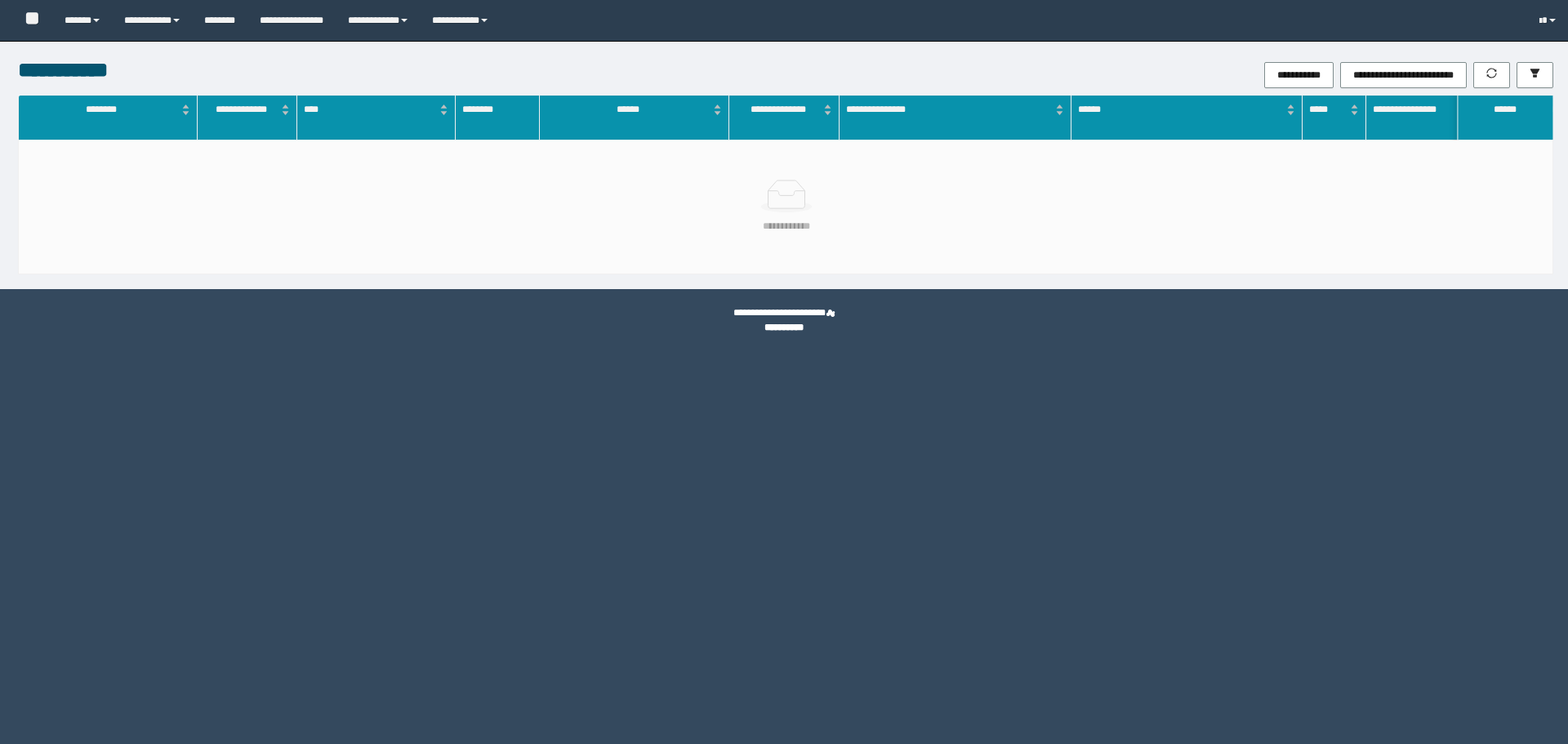 scroll, scrollTop: 0, scrollLeft: 0, axis: both 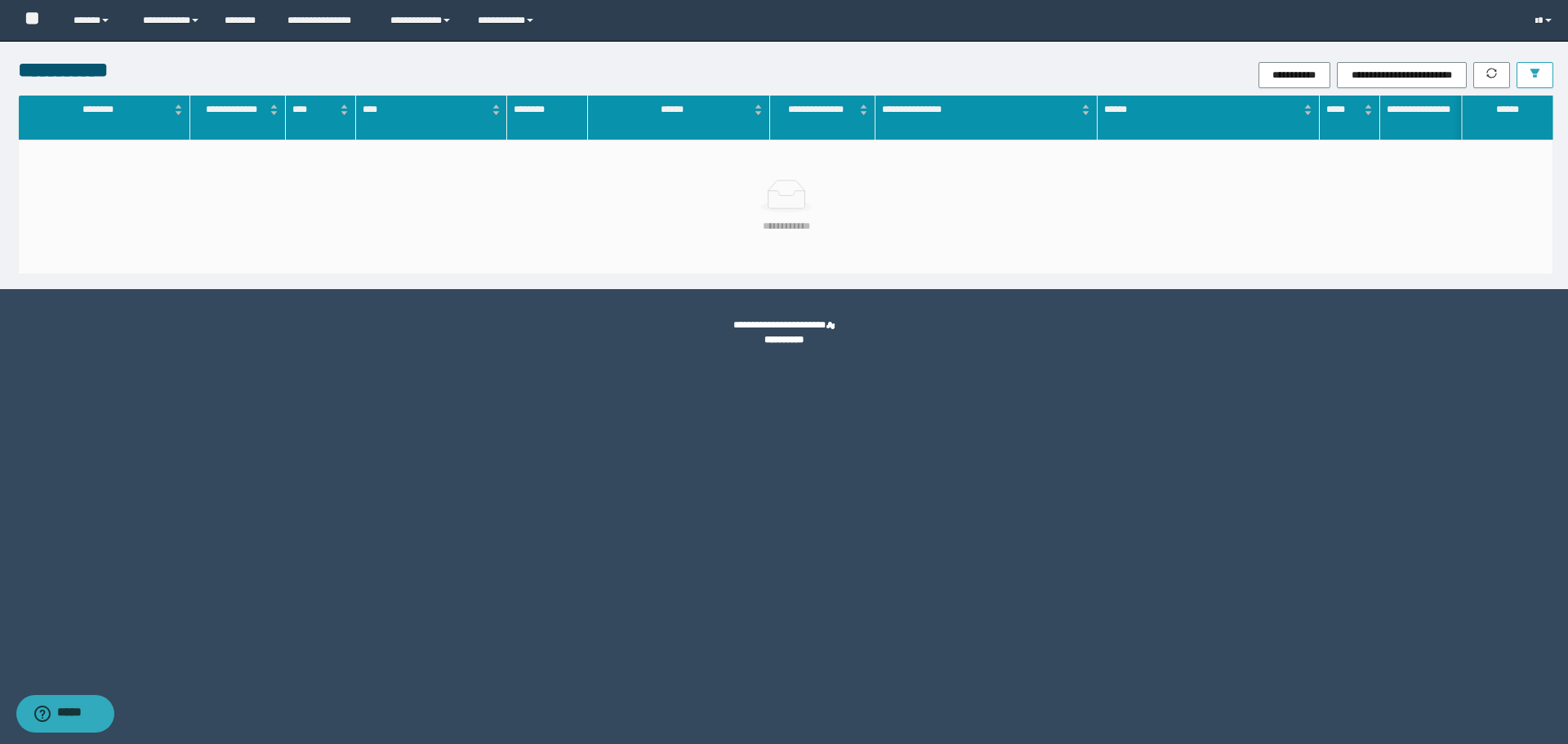 click at bounding box center (1535, 75) 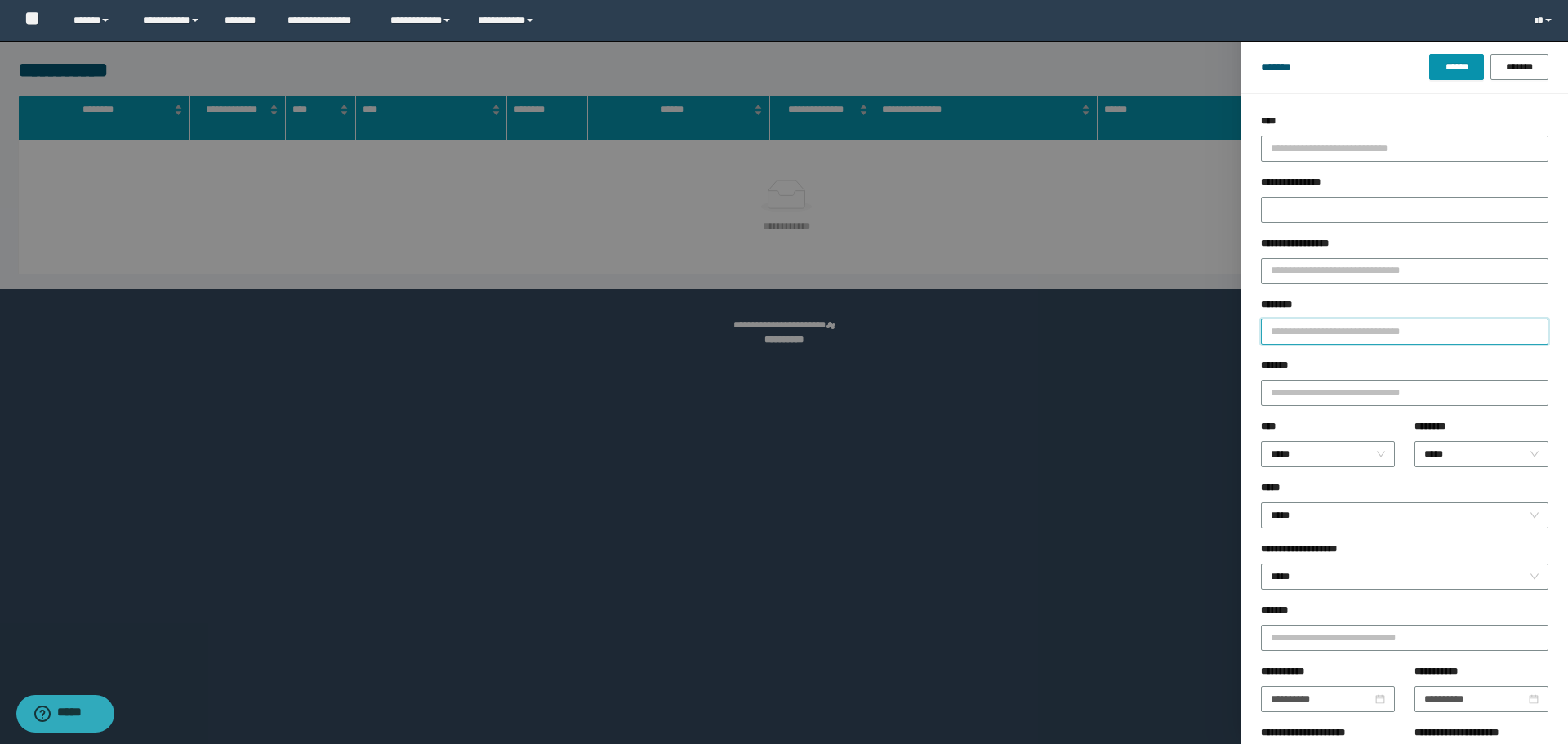 drag, startPoint x: 1325, startPoint y: 335, endPoint x: 1363, endPoint y: 256, distance: 87.66413 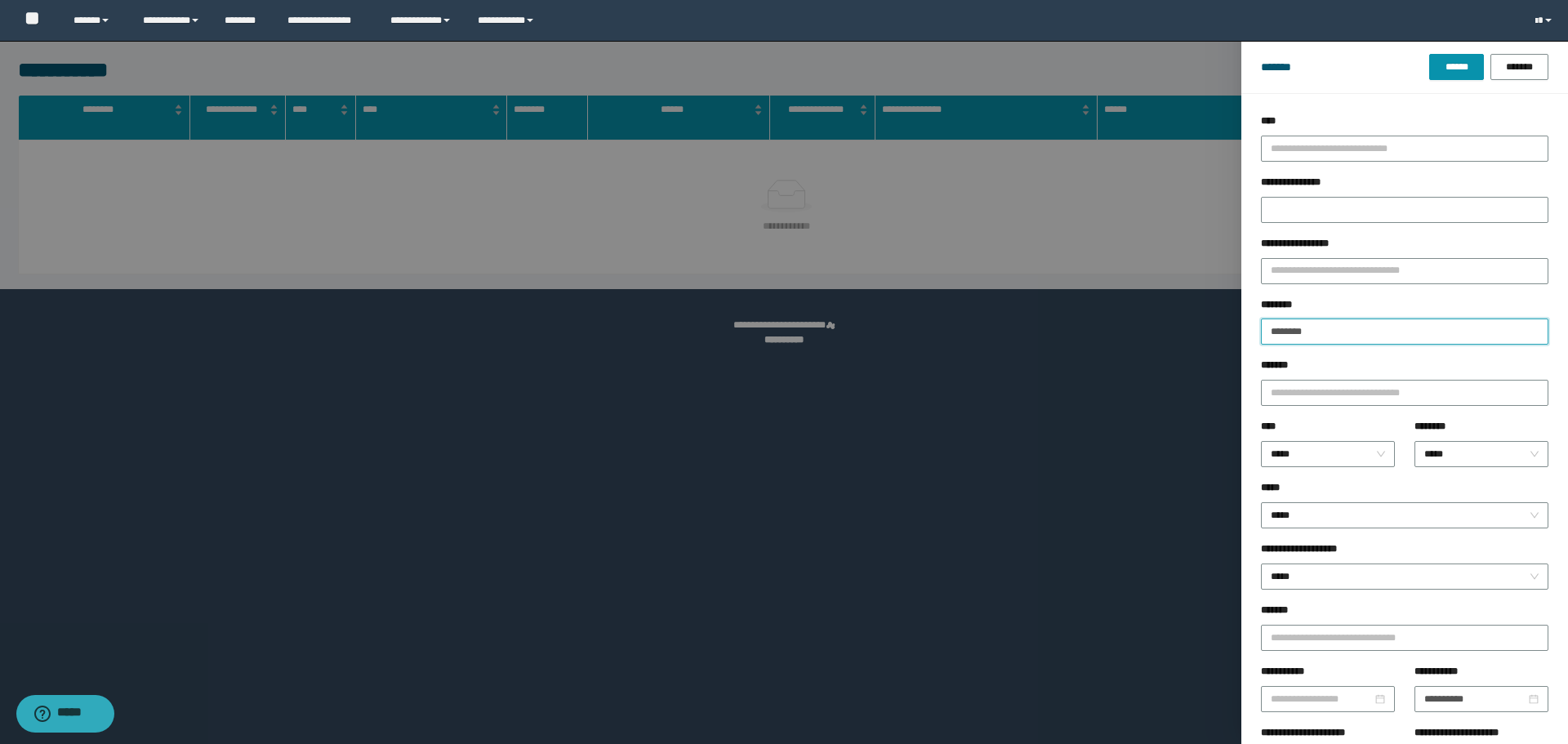 type 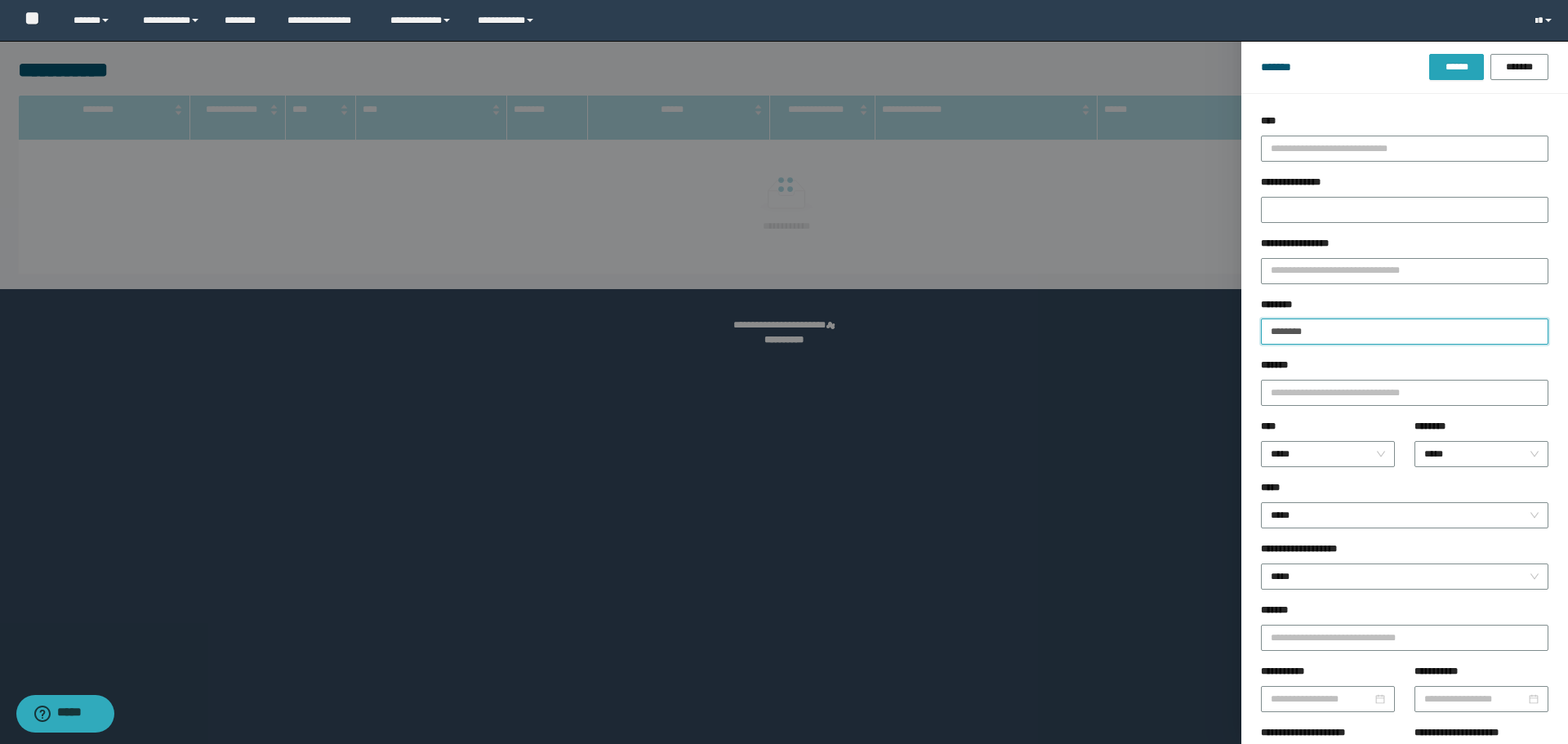 type on "********" 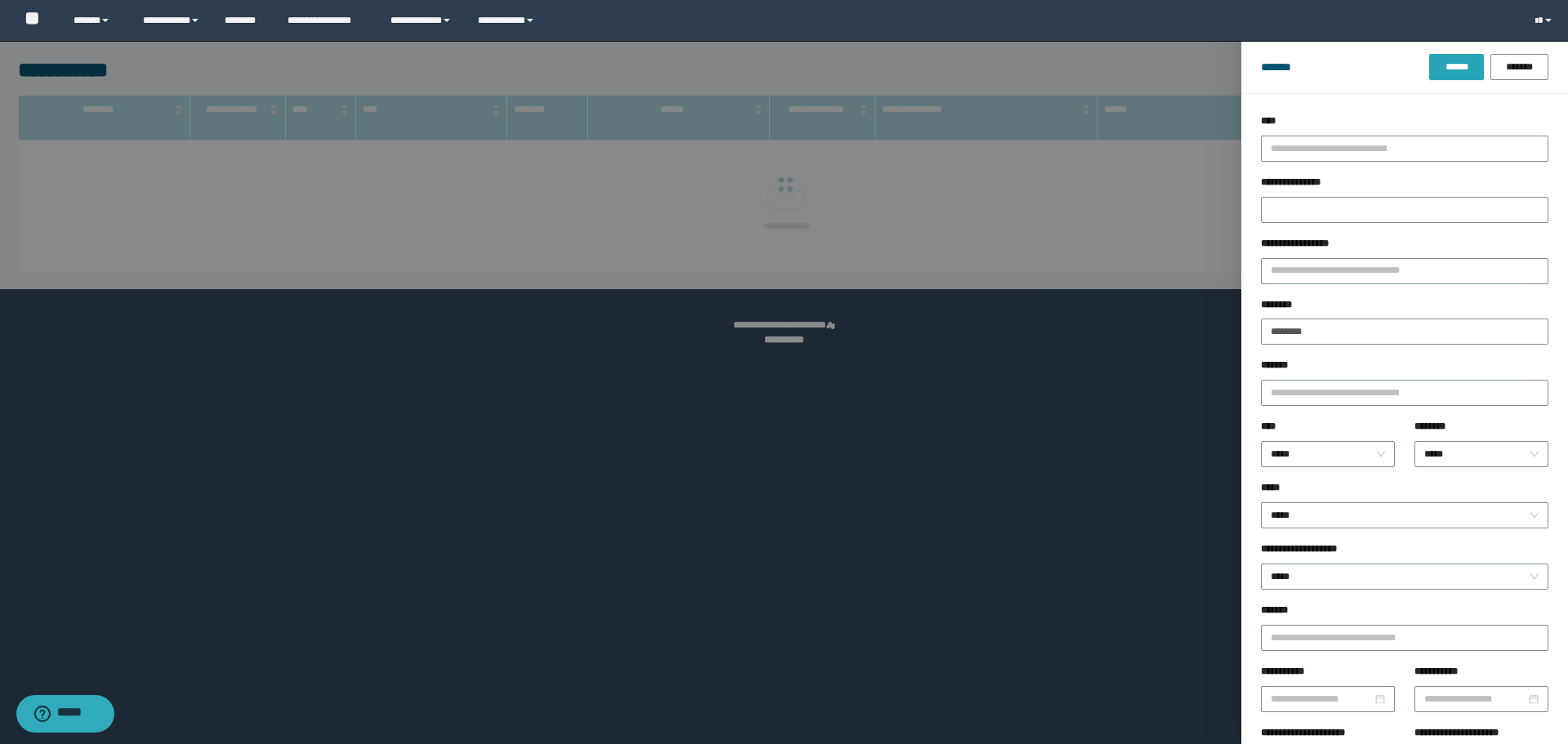 click on "******" at bounding box center [1456, 67] 